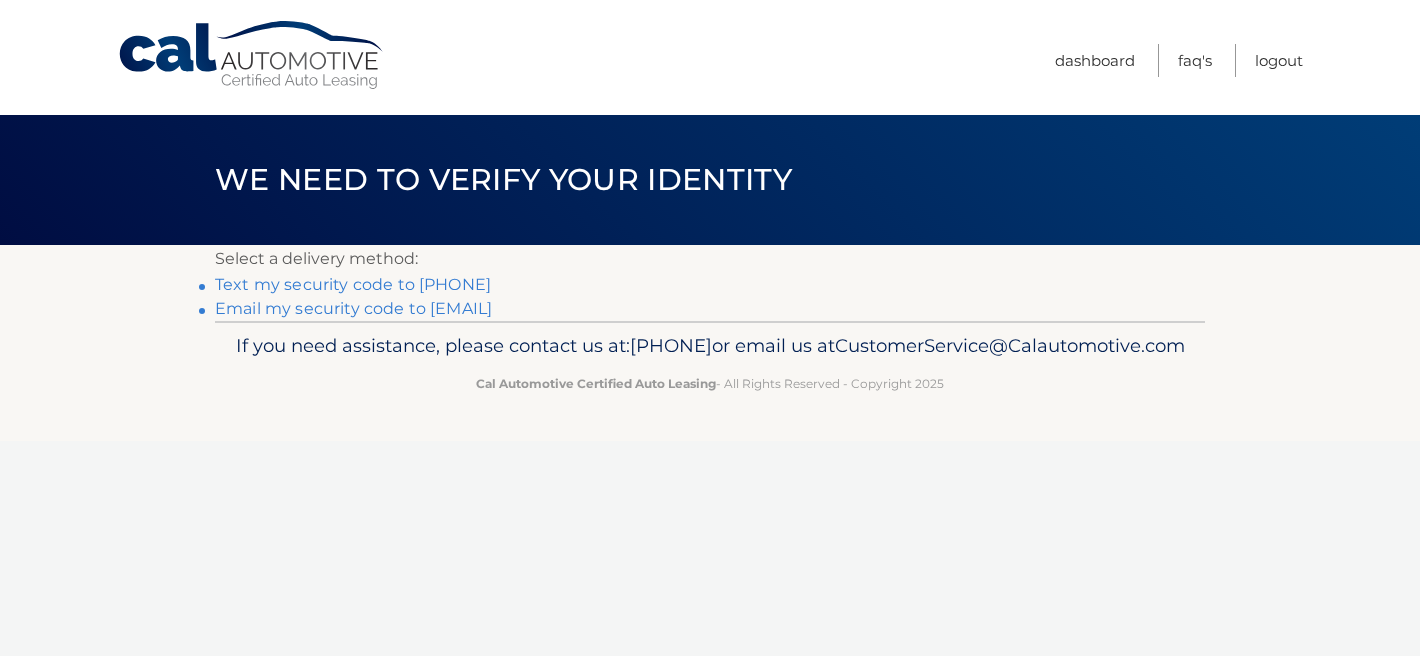 scroll, scrollTop: 0, scrollLeft: 0, axis: both 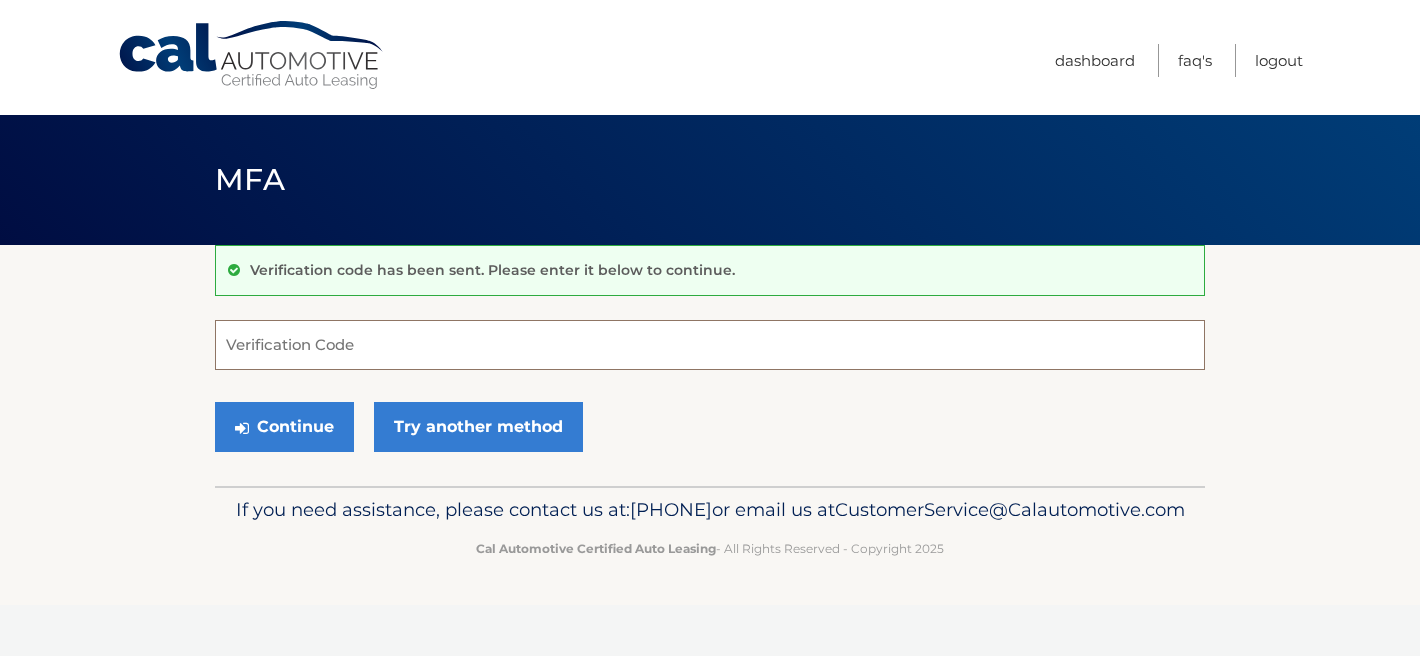 click on "Verification Code" at bounding box center (710, 345) 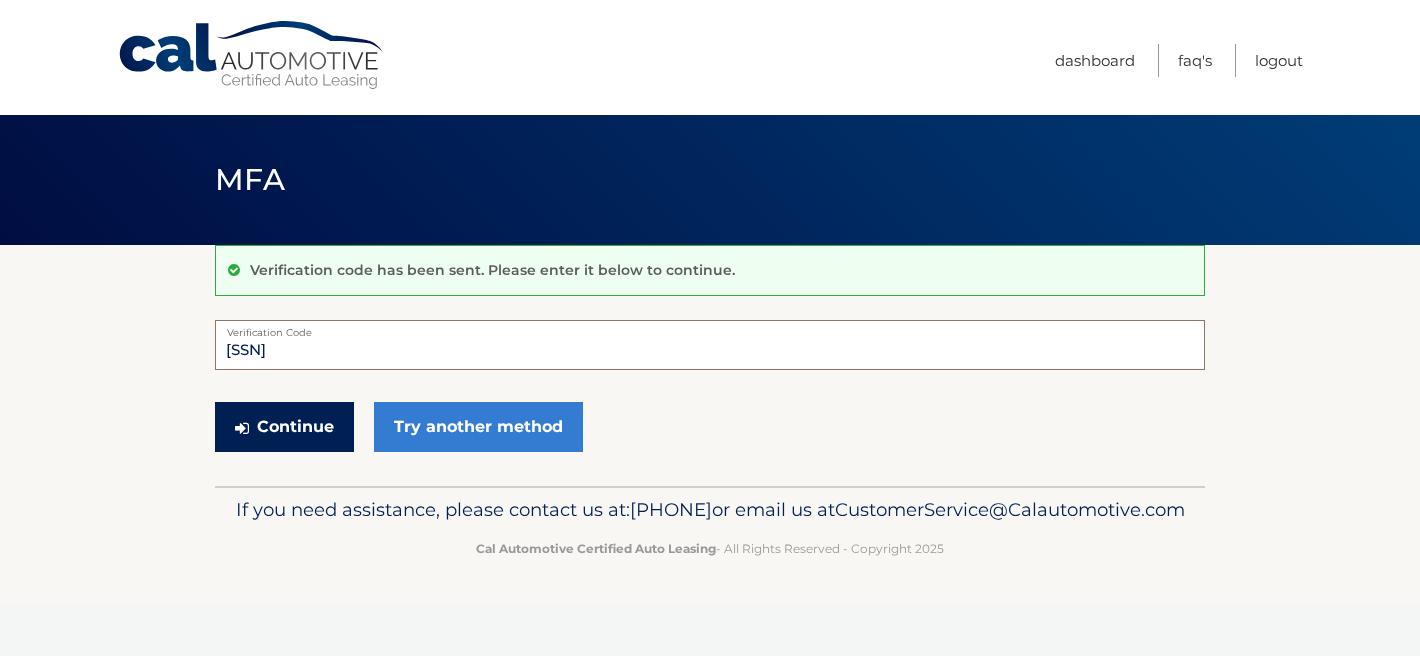 type on "360008" 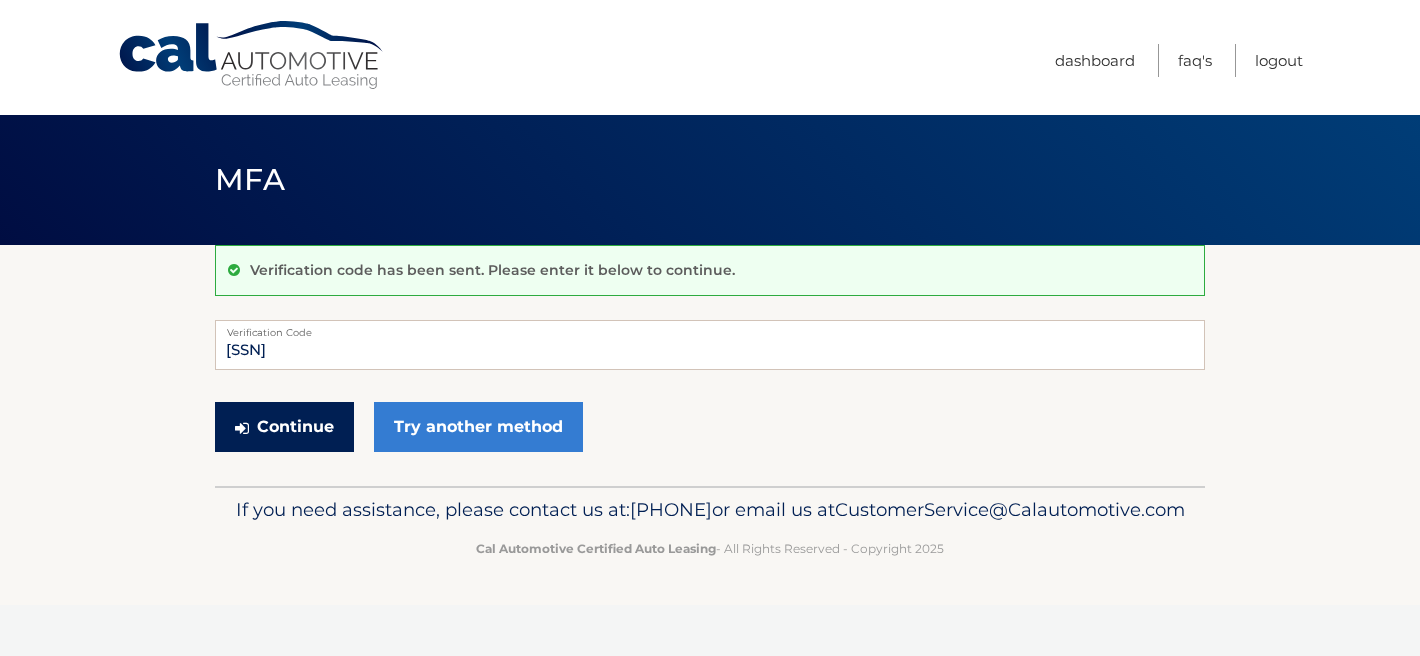 click on "Continue" at bounding box center (284, 427) 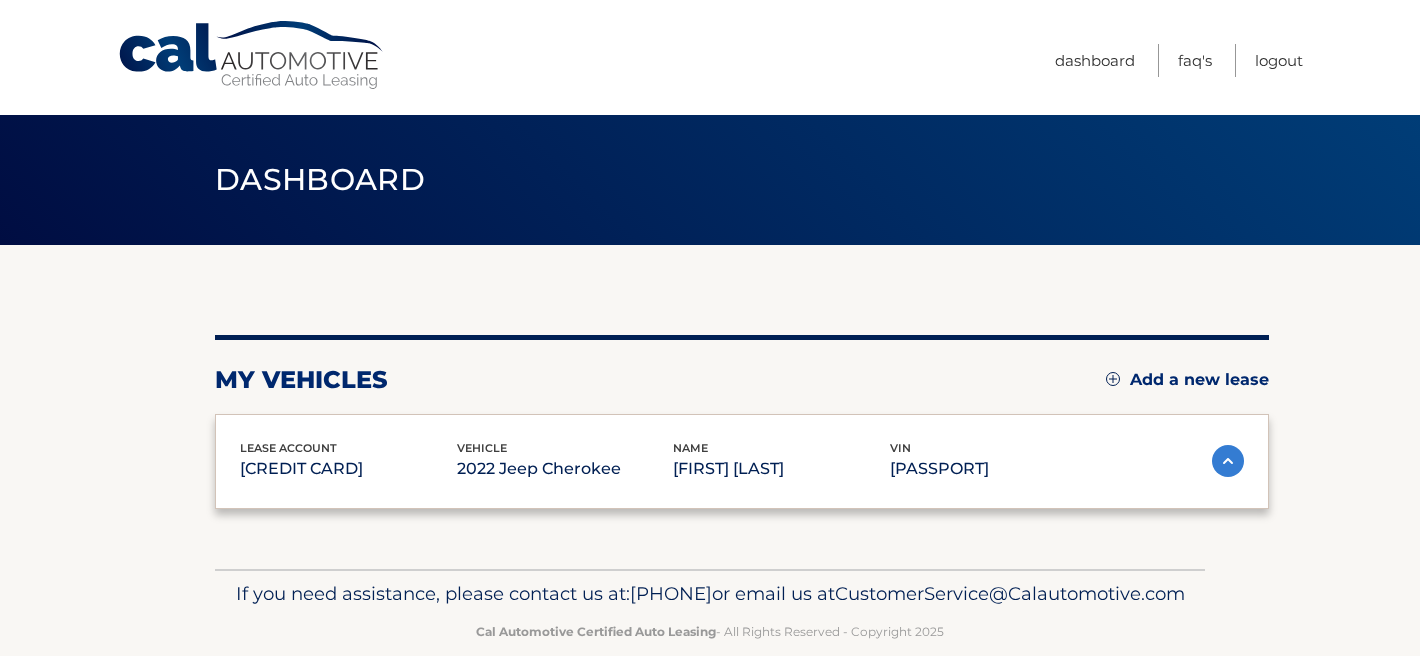 scroll, scrollTop: 0, scrollLeft: 0, axis: both 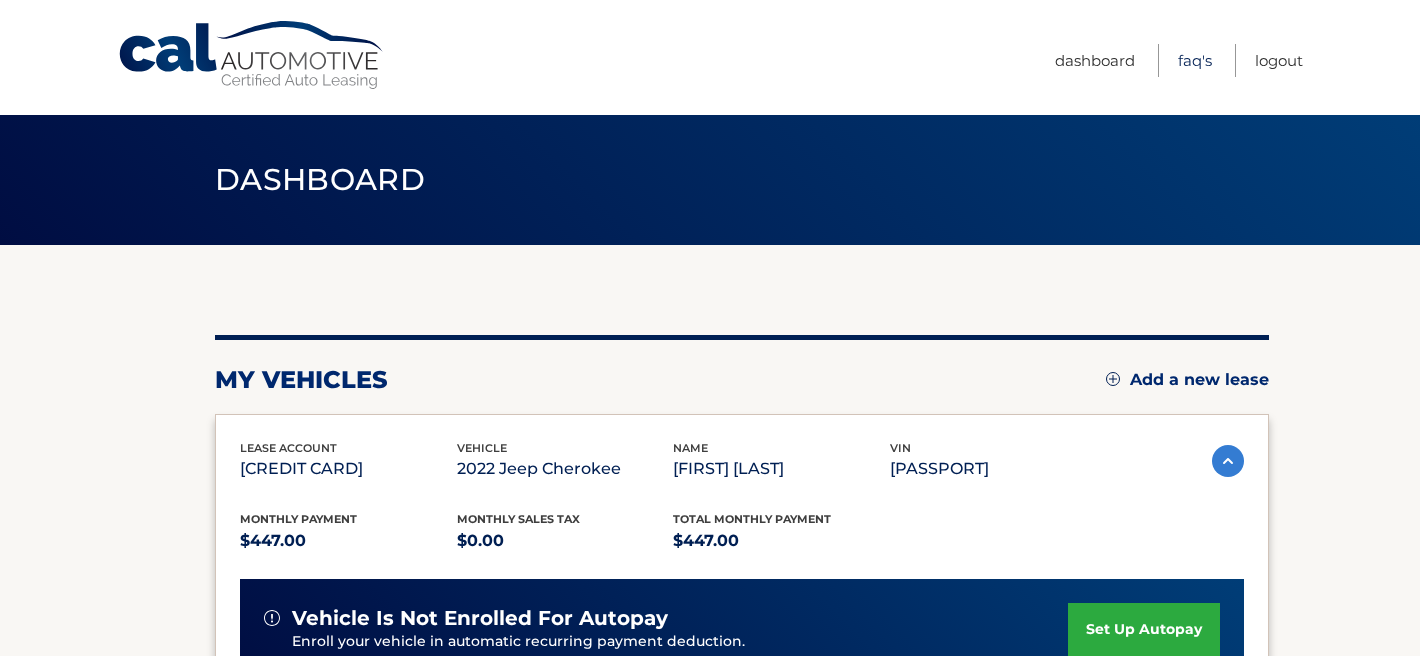click on "FAQ's" at bounding box center (1195, 60) 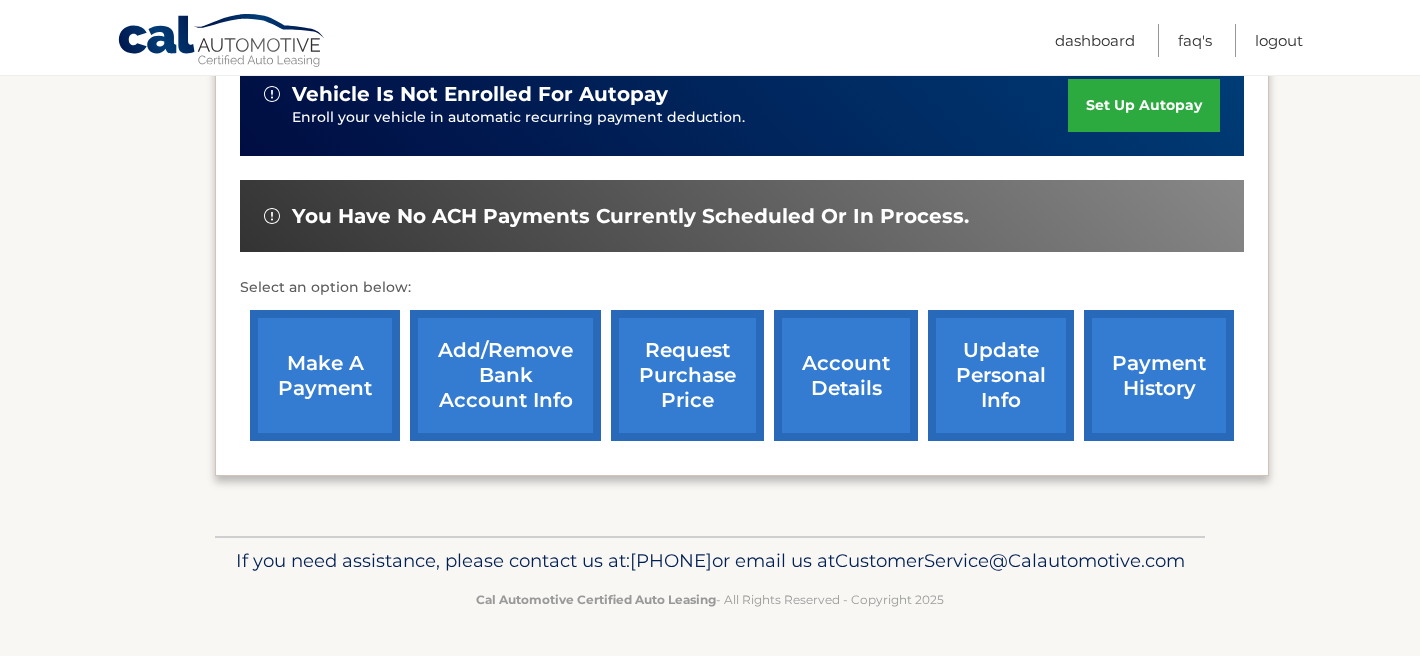 scroll, scrollTop: 544, scrollLeft: 0, axis: vertical 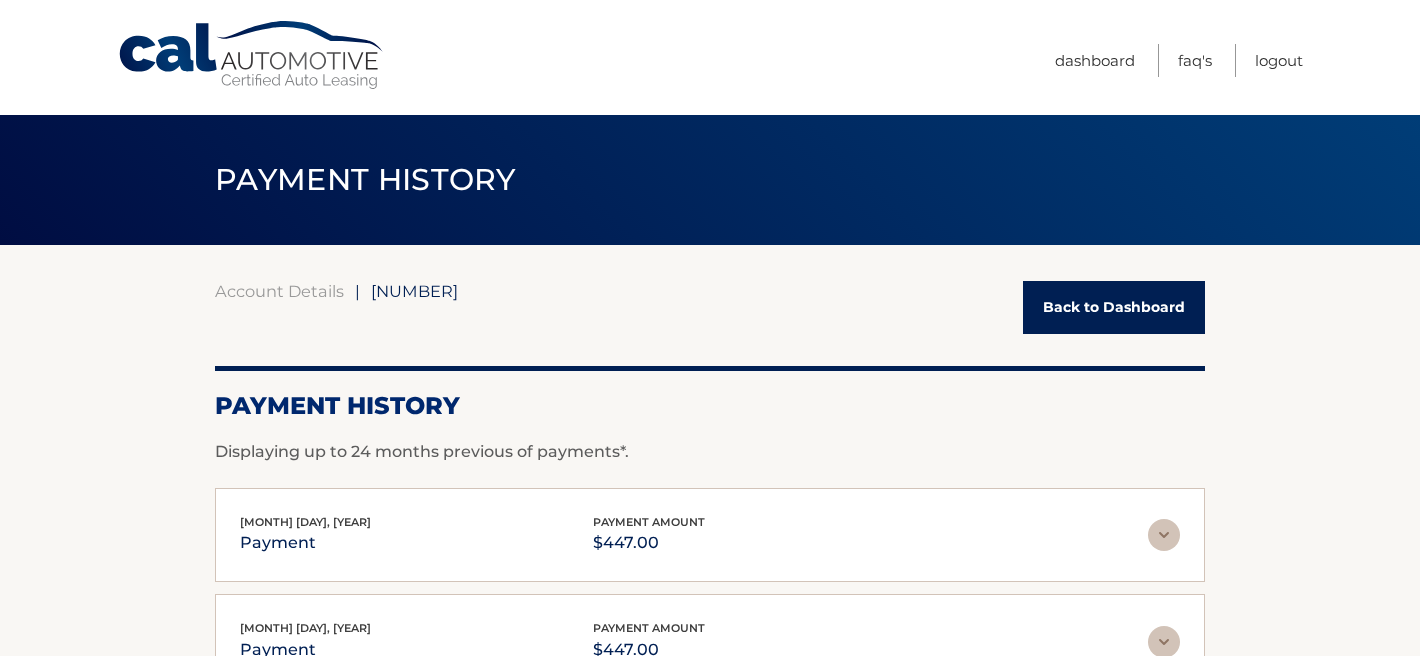 click on "[NUMBER]" at bounding box center [414, 291] 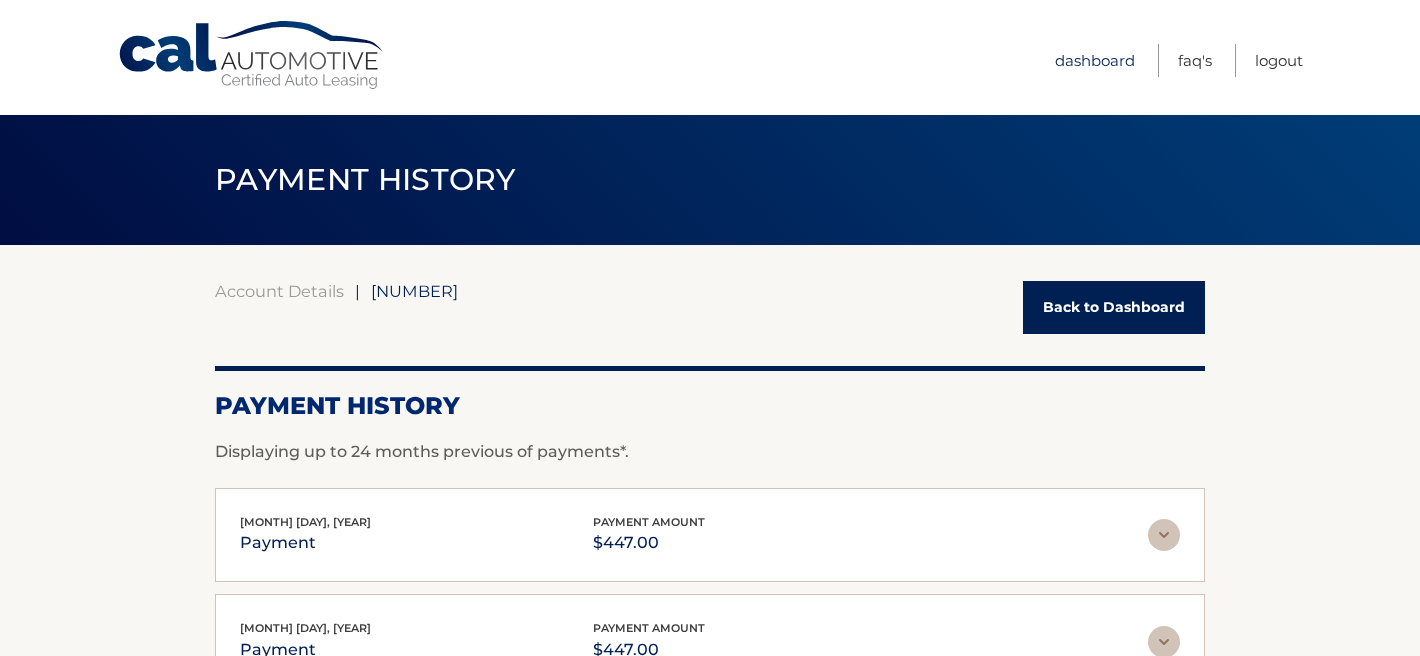 click on "Dashboard" at bounding box center [1095, 60] 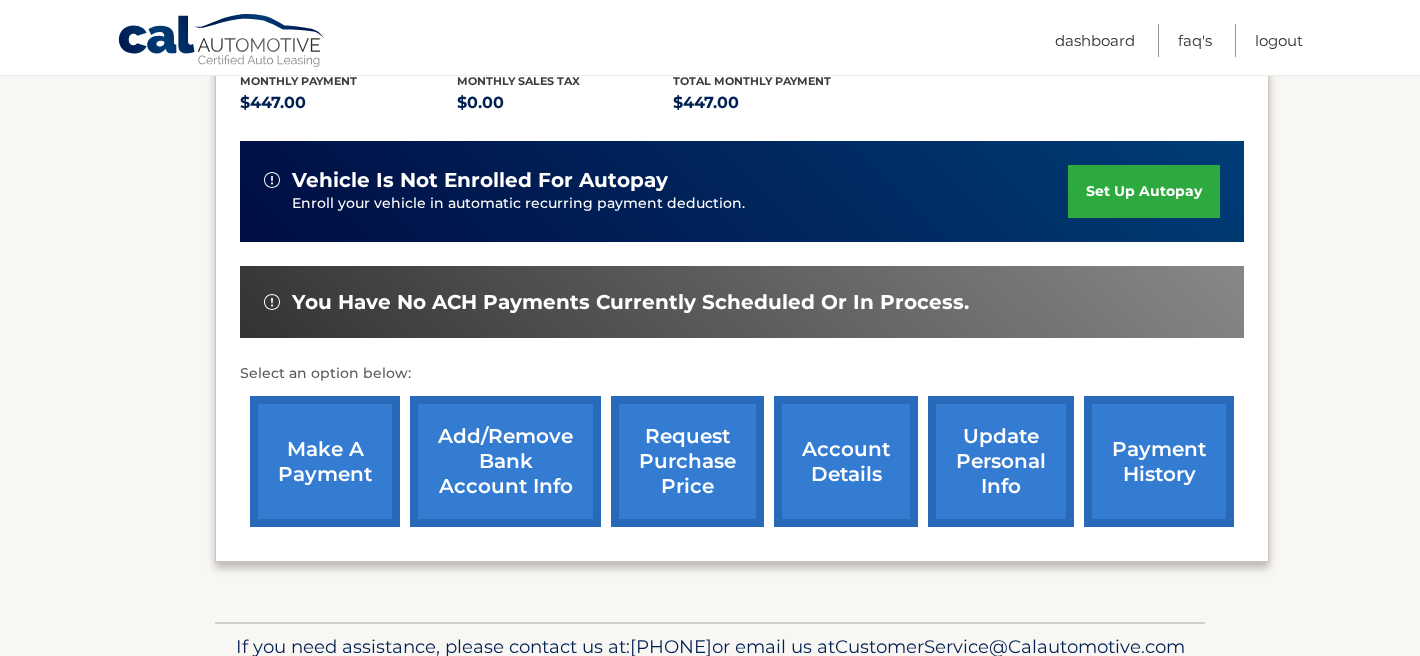 scroll, scrollTop: 448, scrollLeft: 0, axis: vertical 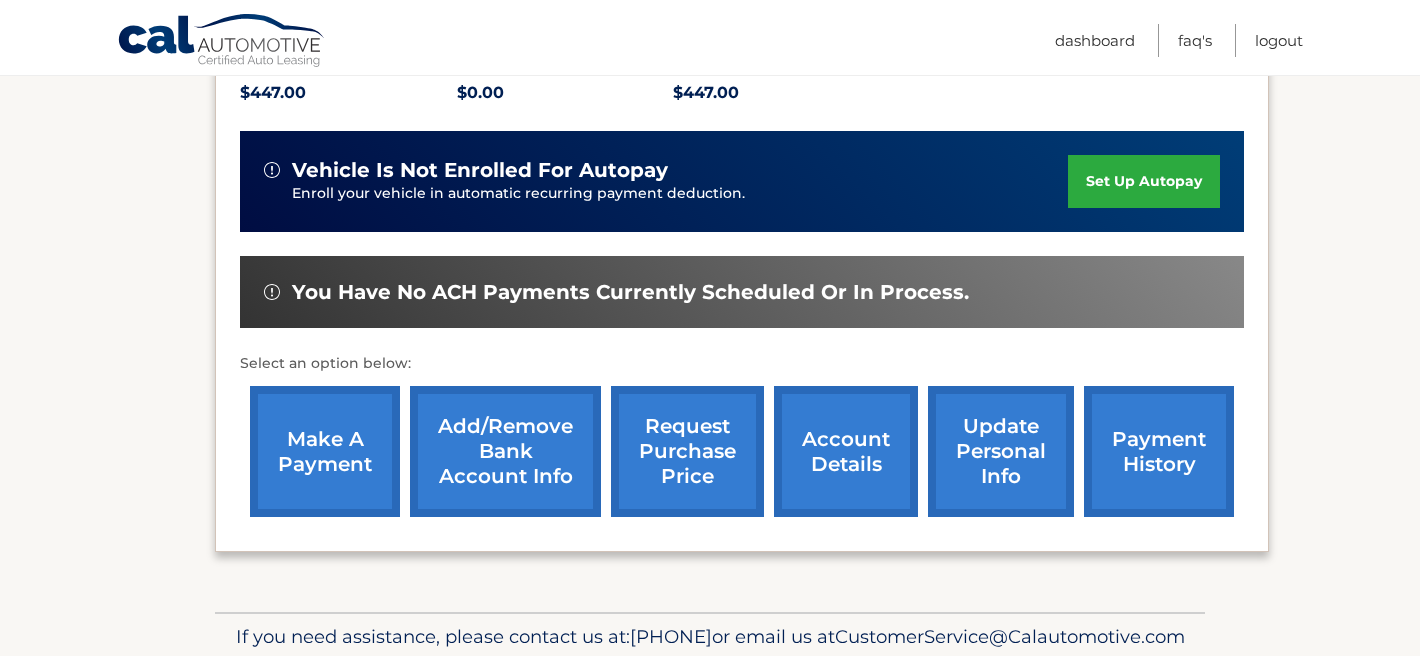 click on "account details" at bounding box center (846, 451) 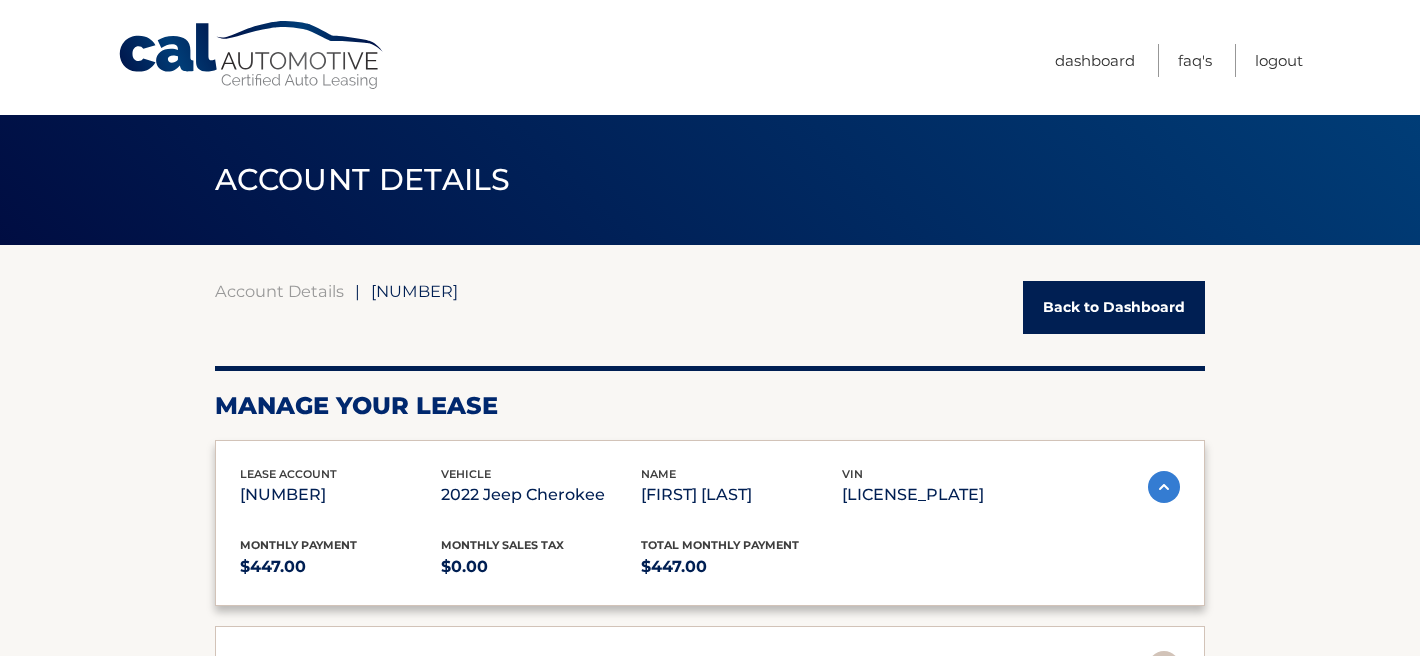 scroll, scrollTop: 0, scrollLeft: 0, axis: both 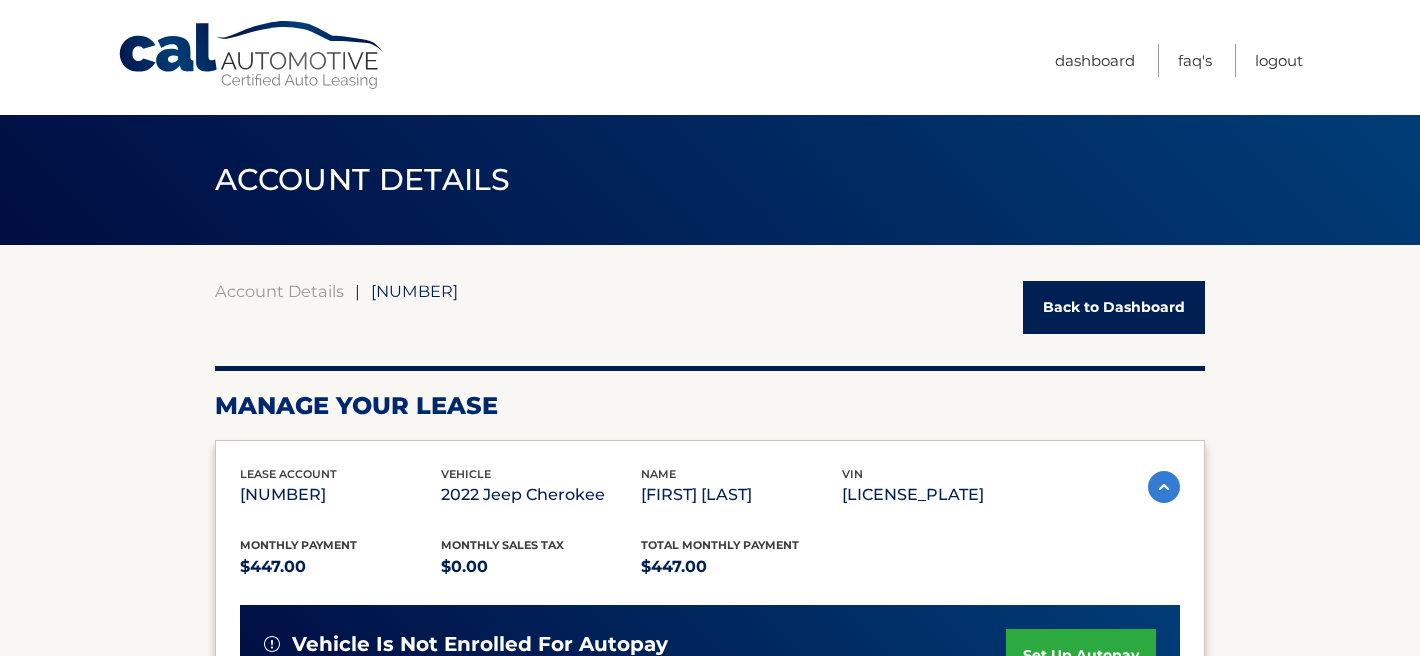 click on "[FIRST] [LAST]" at bounding box center (741, 495) 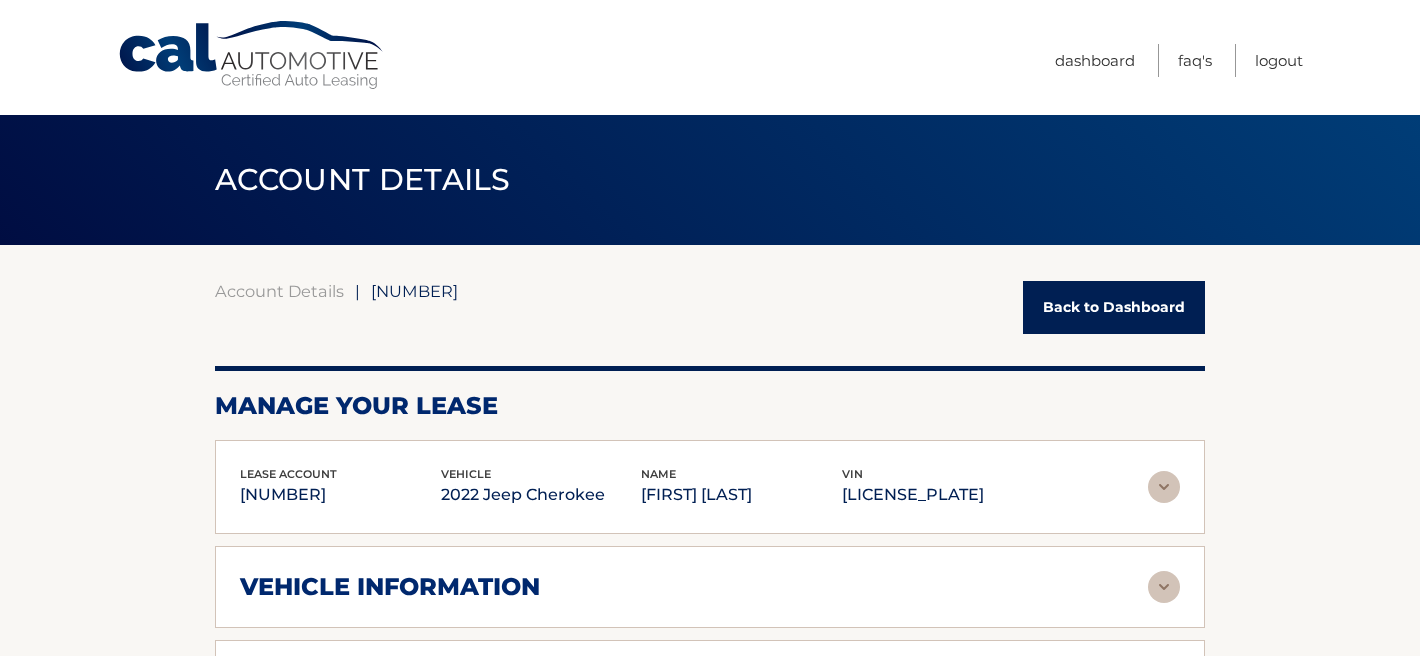 click on "HEATHER REID" at bounding box center [741, 495] 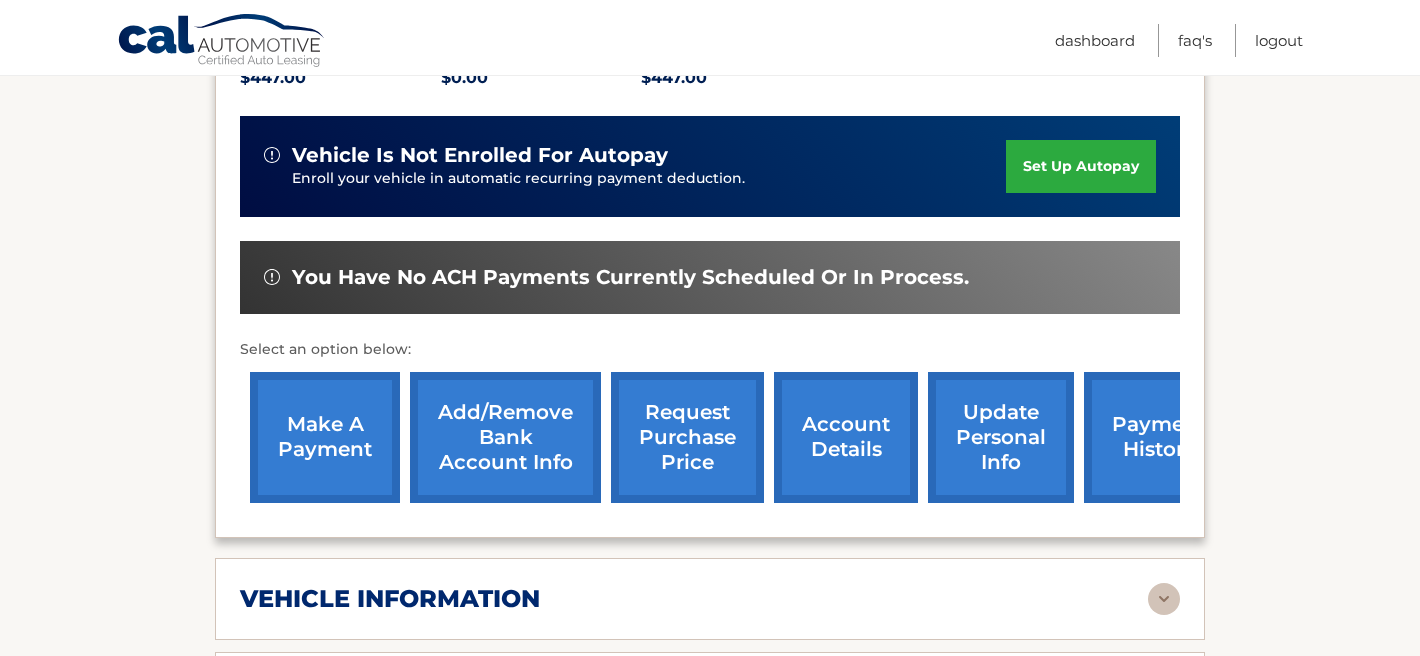 scroll, scrollTop: 490, scrollLeft: 0, axis: vertical 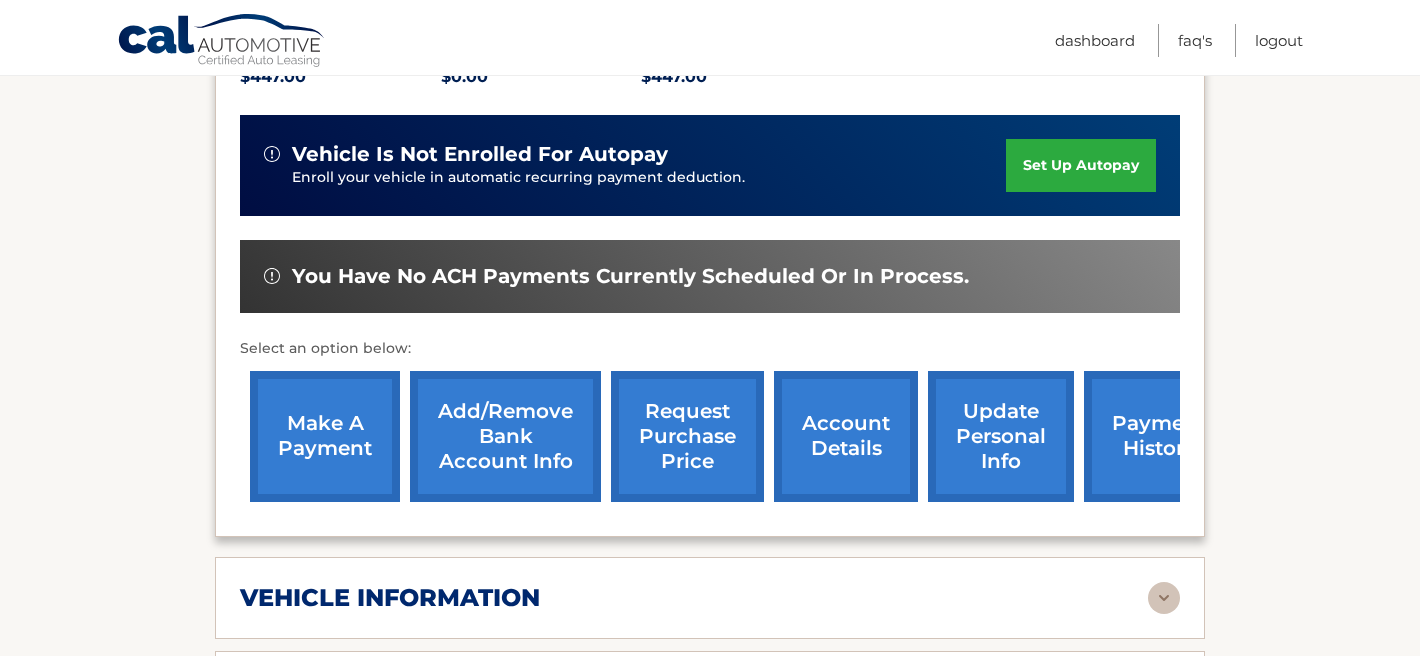 click on "make a payment" at bounding box center (325, 436) 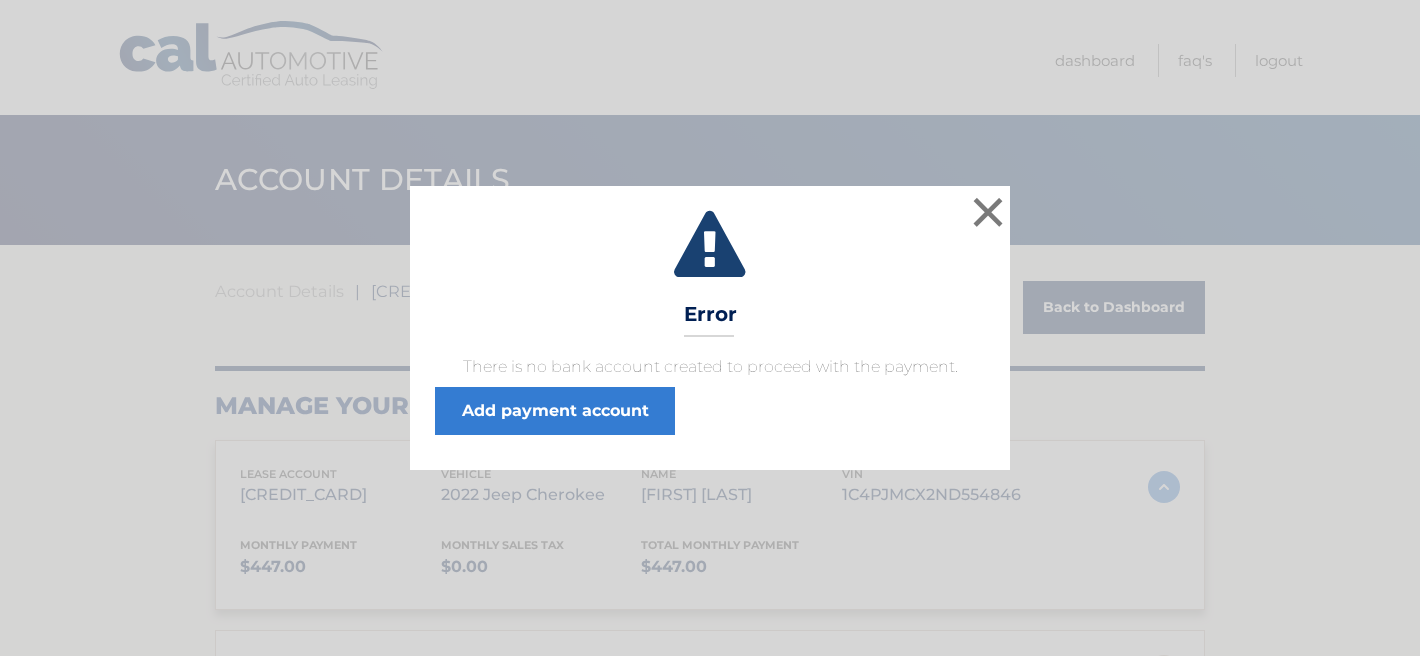 scroll, scrollTop: 0, scrollLeft: 0, axis: both 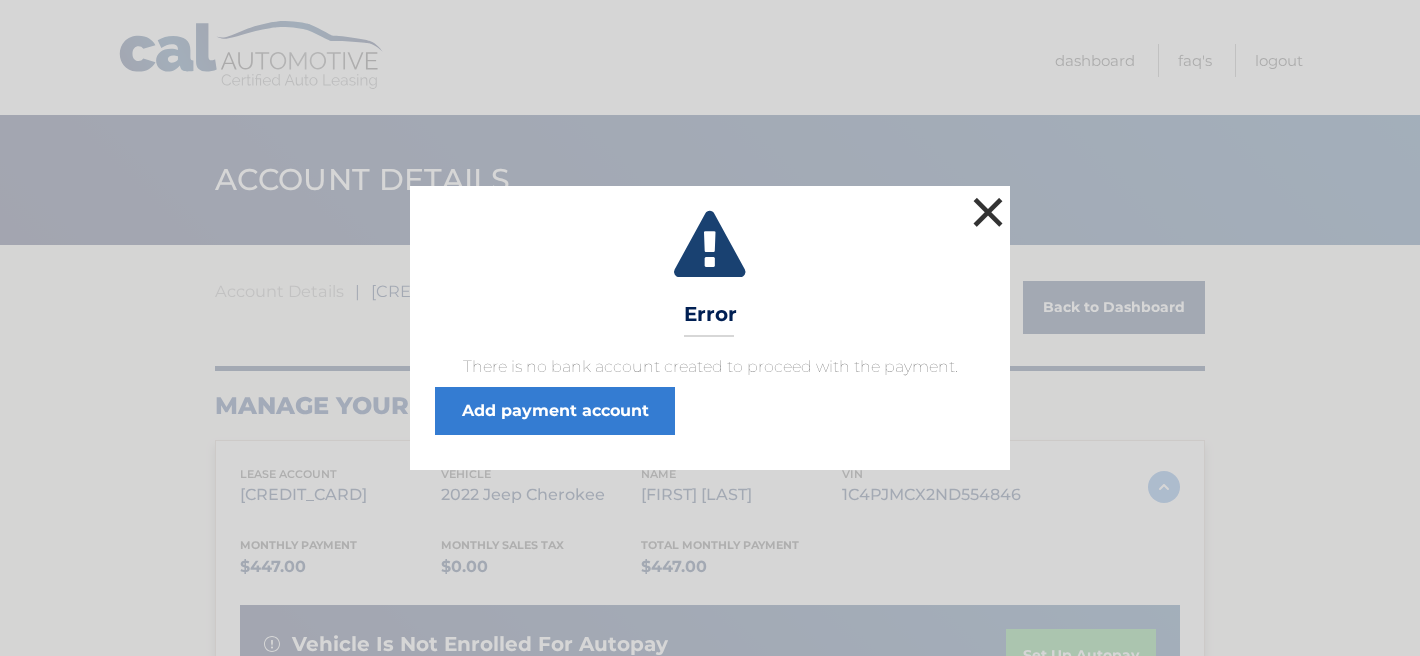 click on "×" at bounding box center (988, 212) 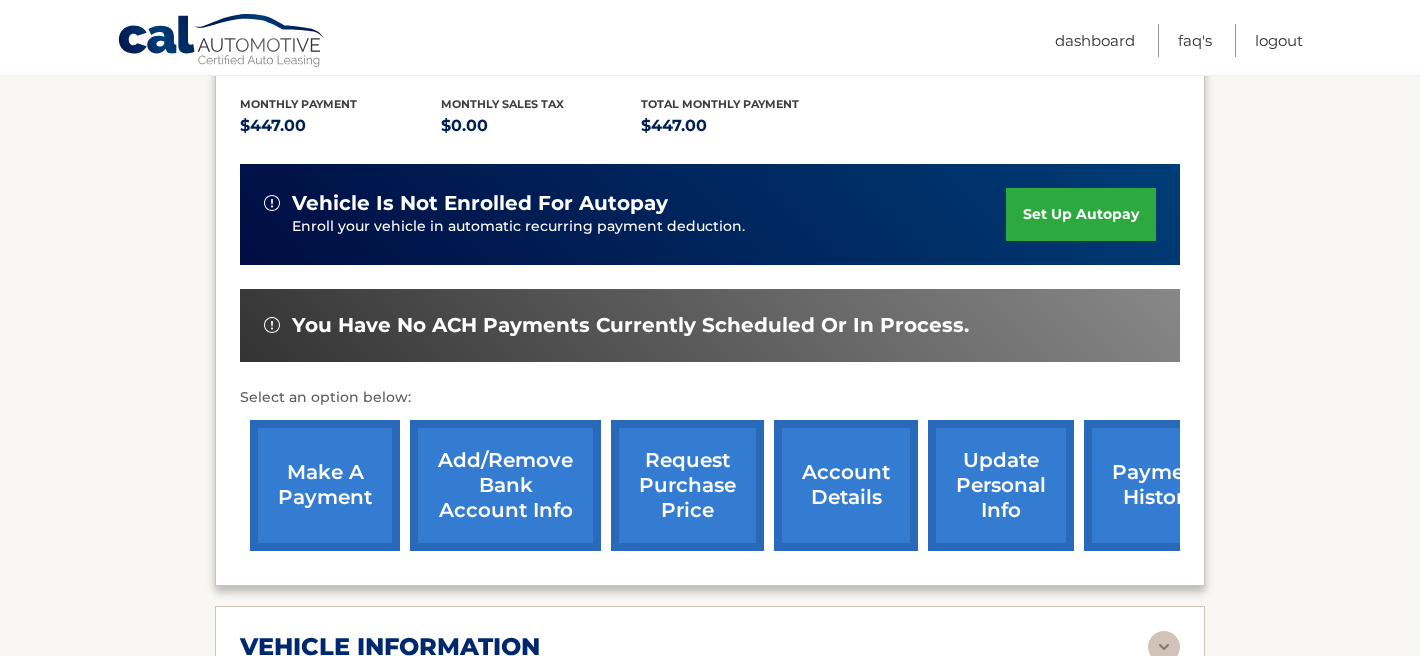 scroll, scrollTop: 482, scrollLeft: 0, axis: vertical 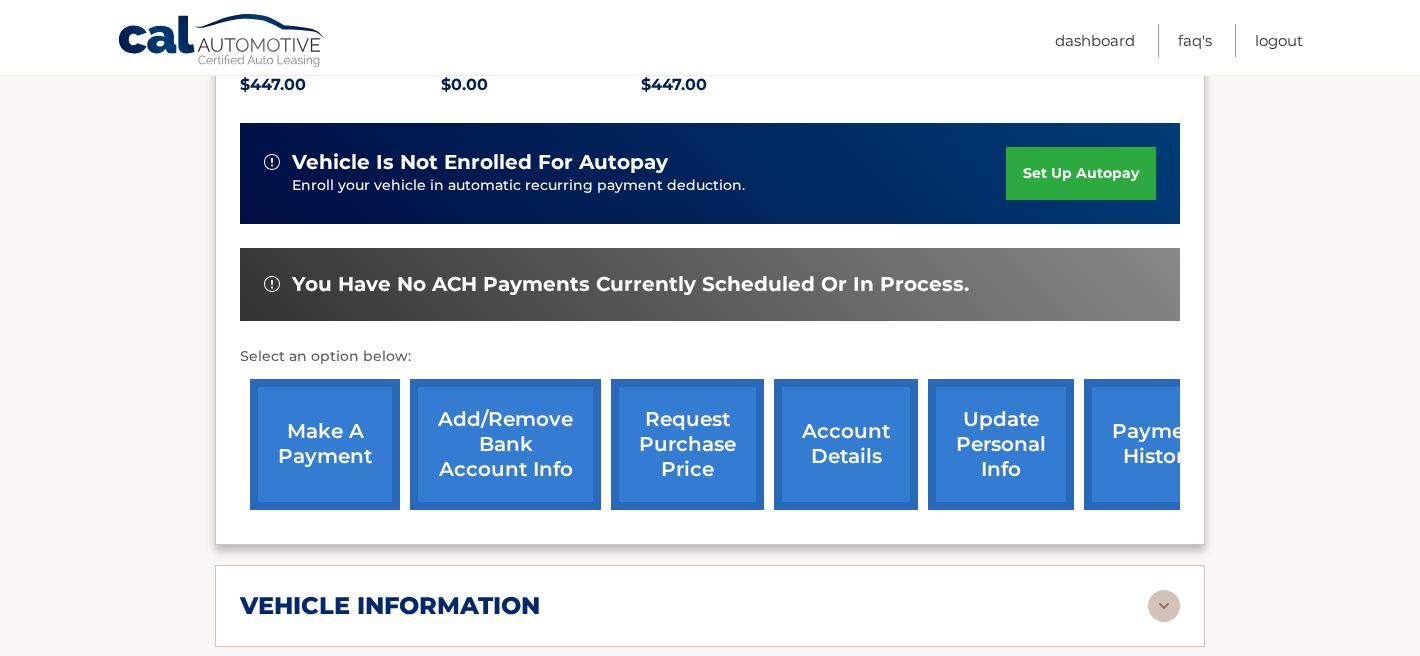 click on "make a payment" at bounding box center [325, 444] 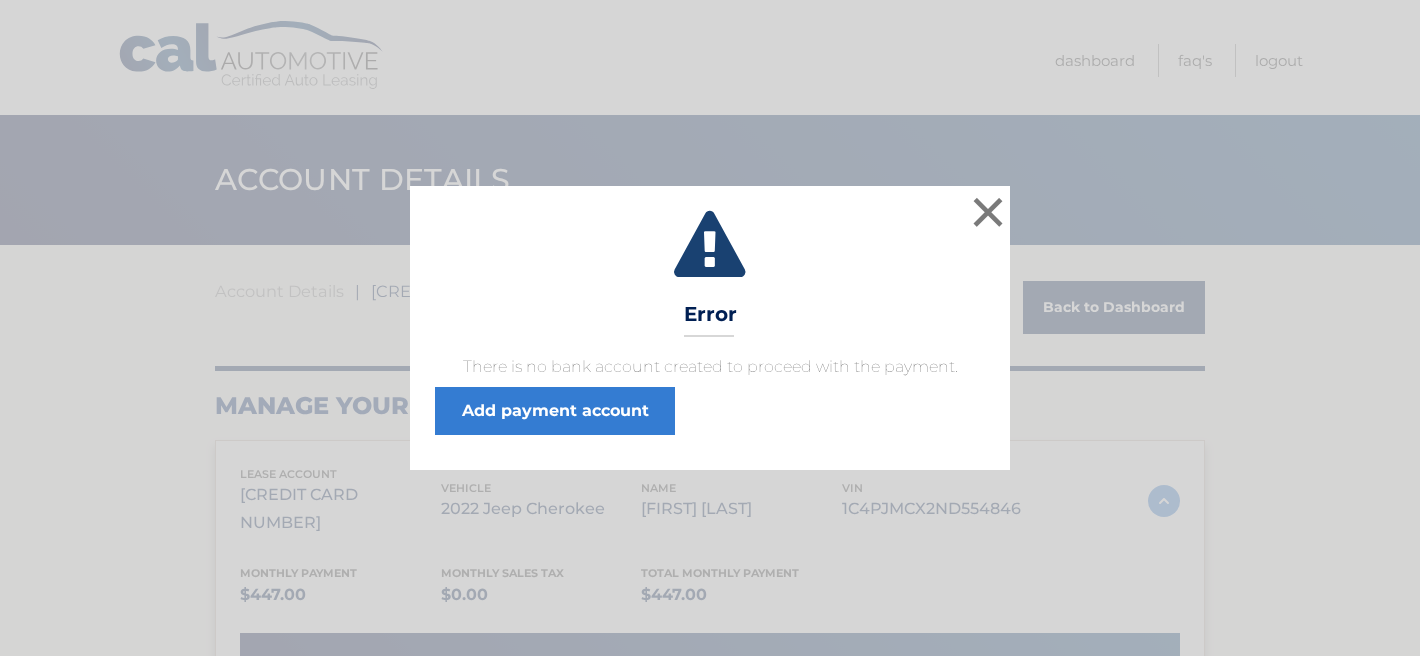 scroll, scrollTop: 0, scrollLeft: 0, axis: both 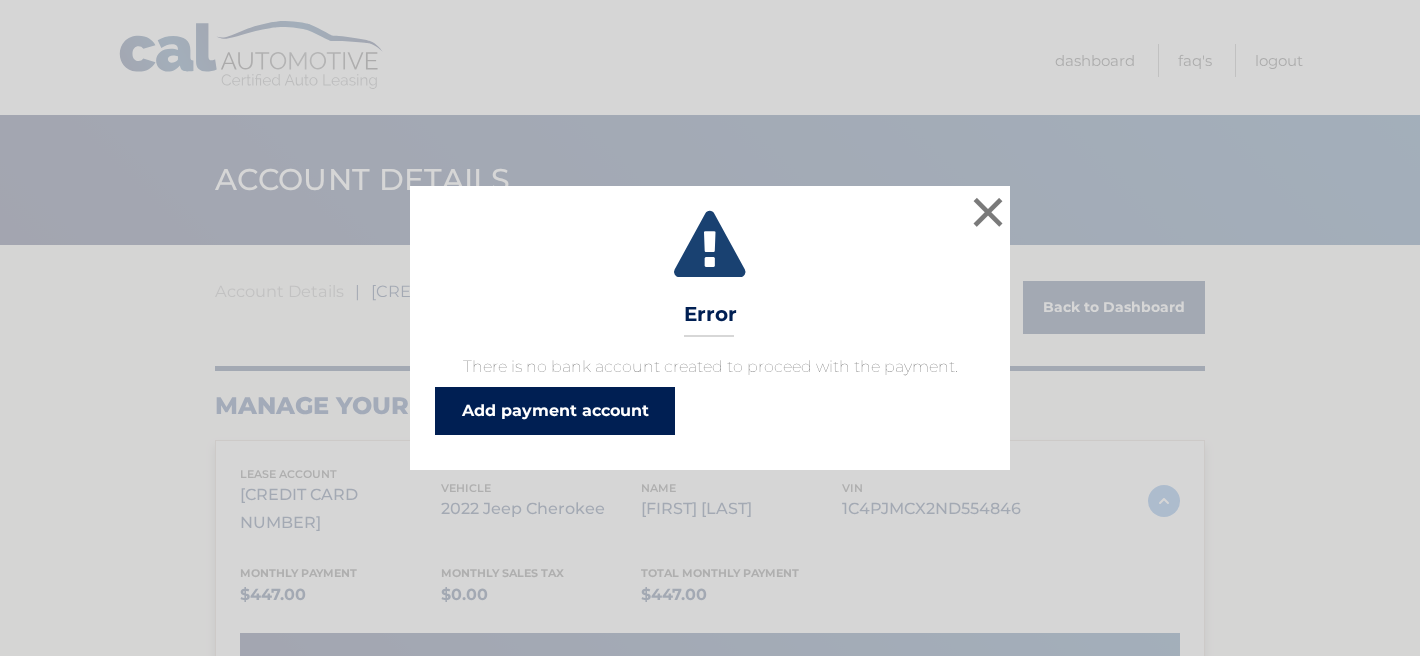 click on "Add payment account" at bounding box center [555, 411] 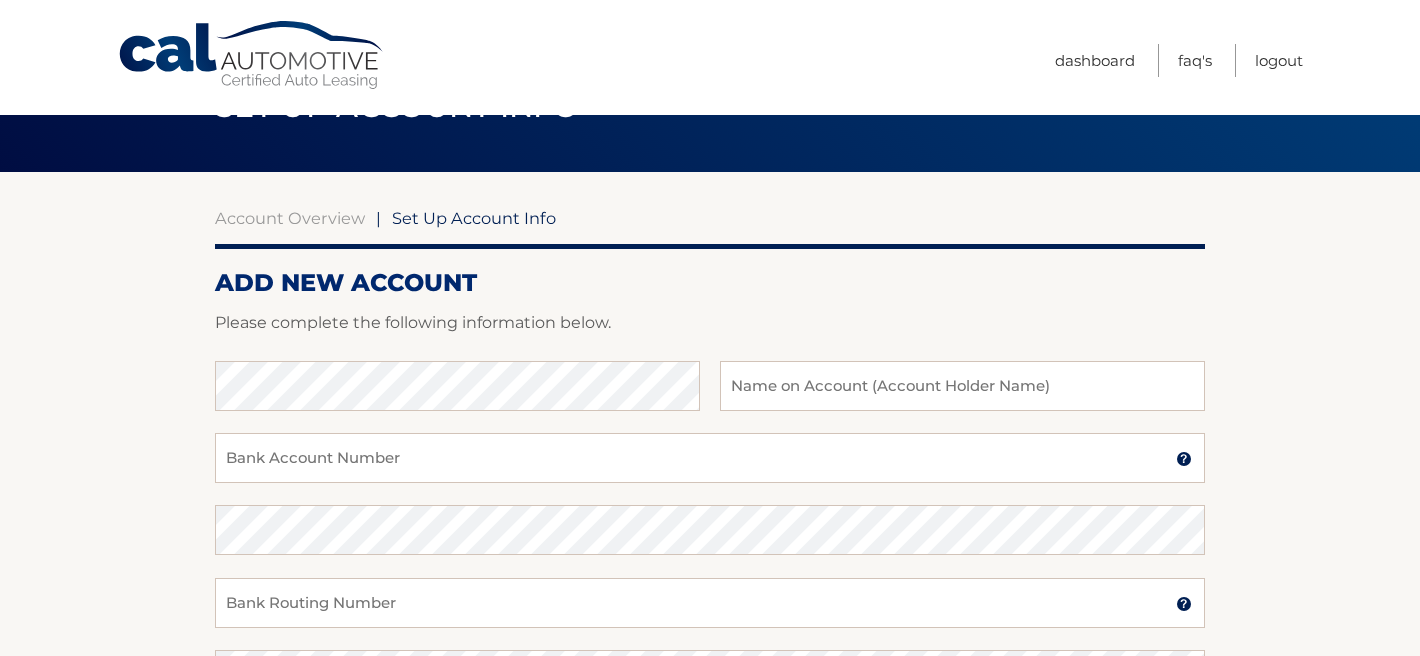 scroll, scrollTop: 0, scrollLeft: 0, axis: both 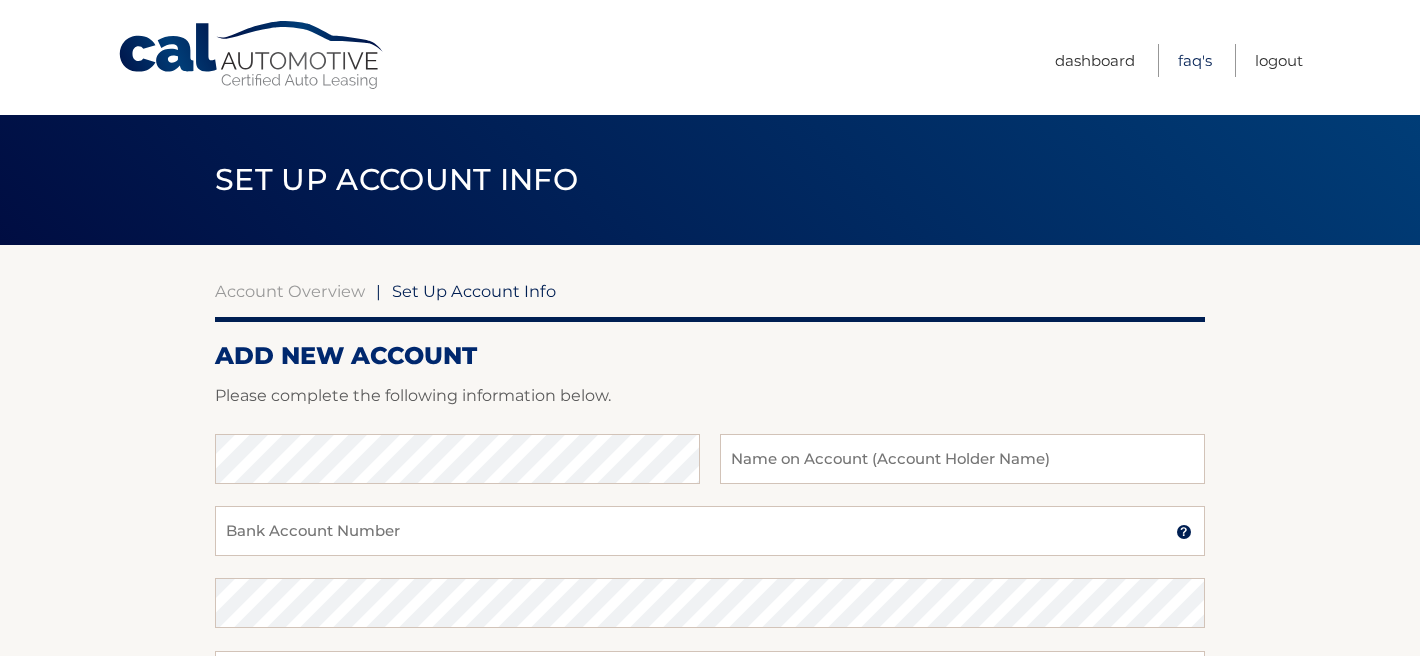 click on "FAQ's" at bounding box center (1195, 60) 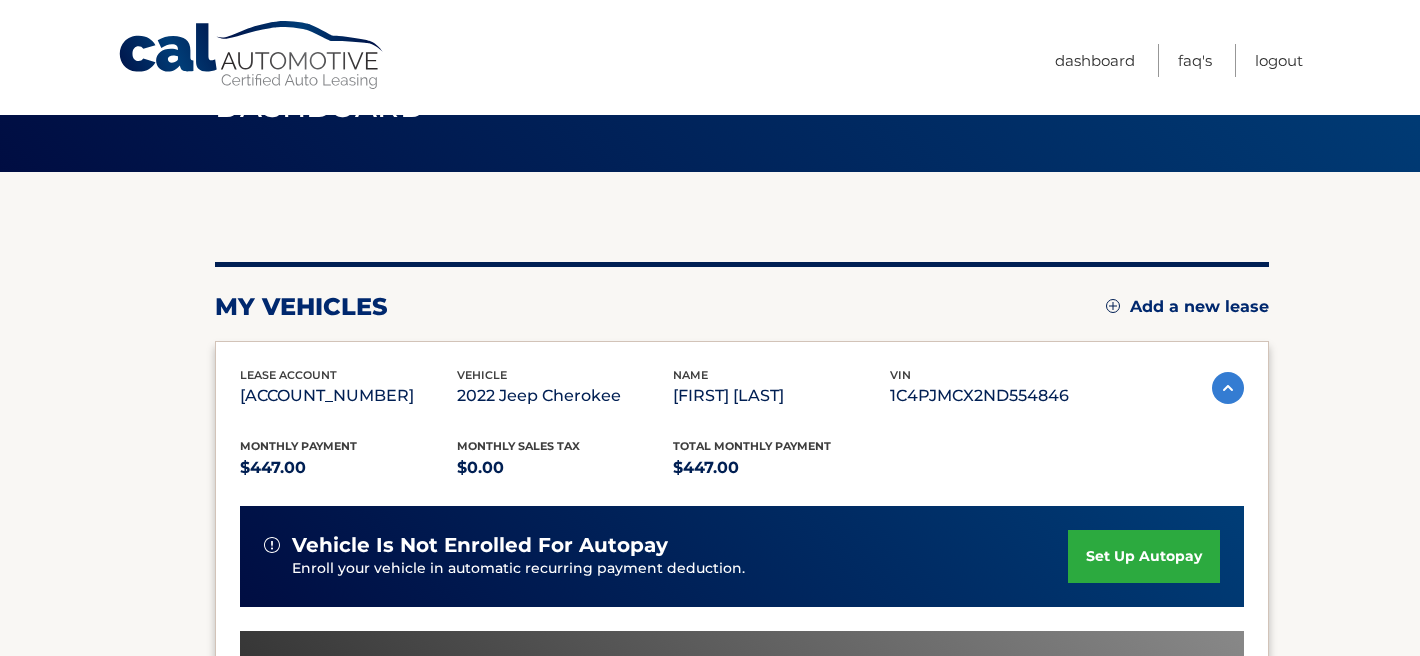 scroll, scrollTop: 72, scrollLeft: 0, axis: vertical 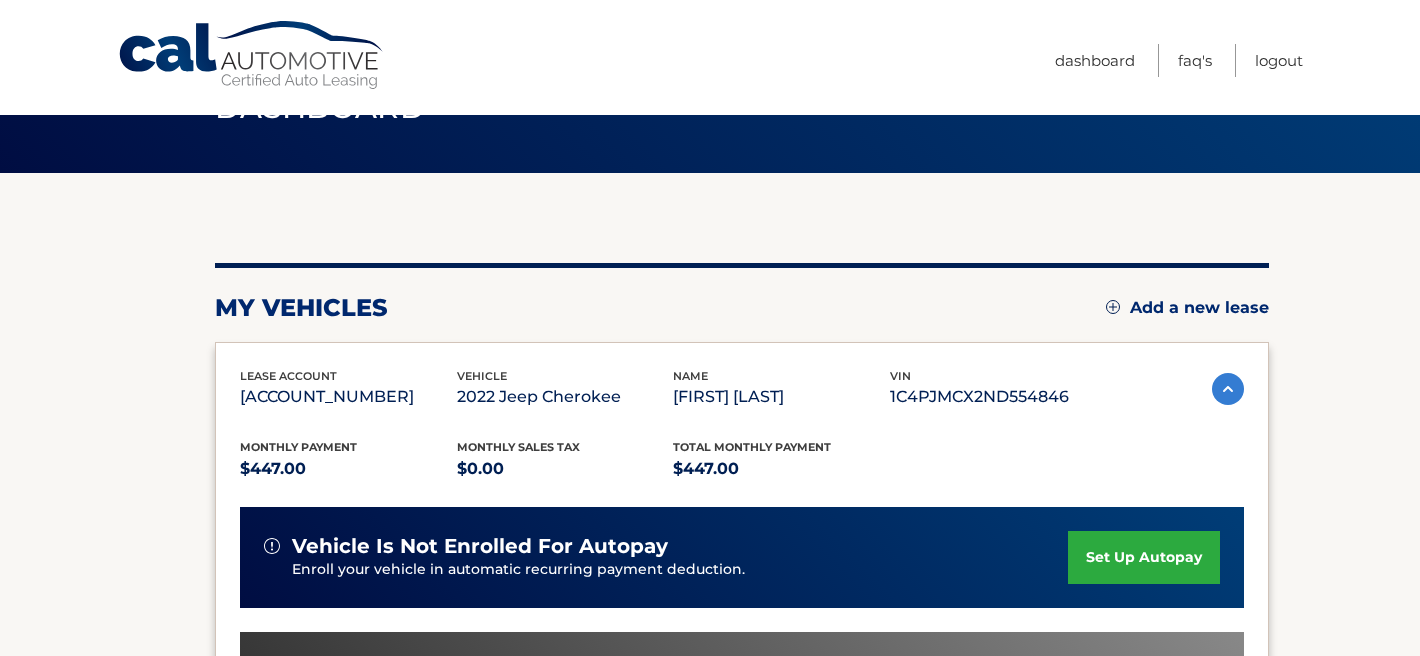 click on "1C4PJMCX2ND554846" at bounding box center [998, 397] 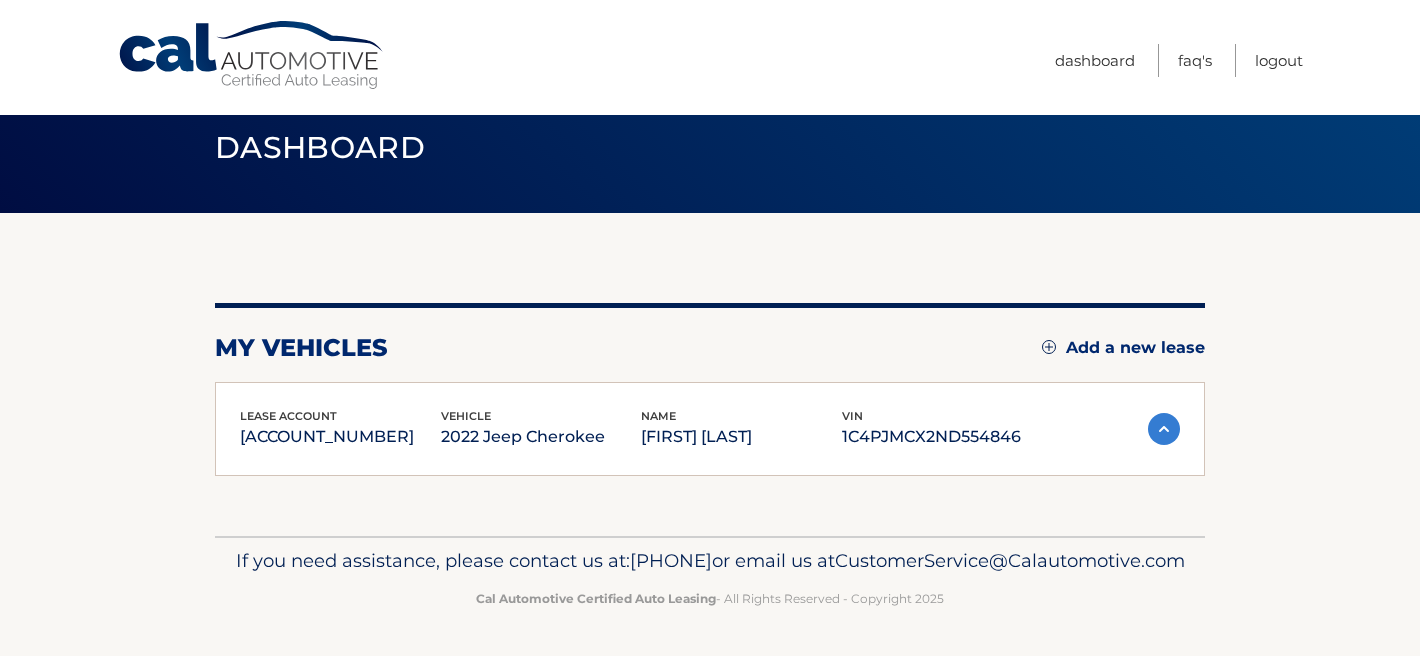 scroll, scrollTop: 63, scrollLeft: 0, axis: vertical 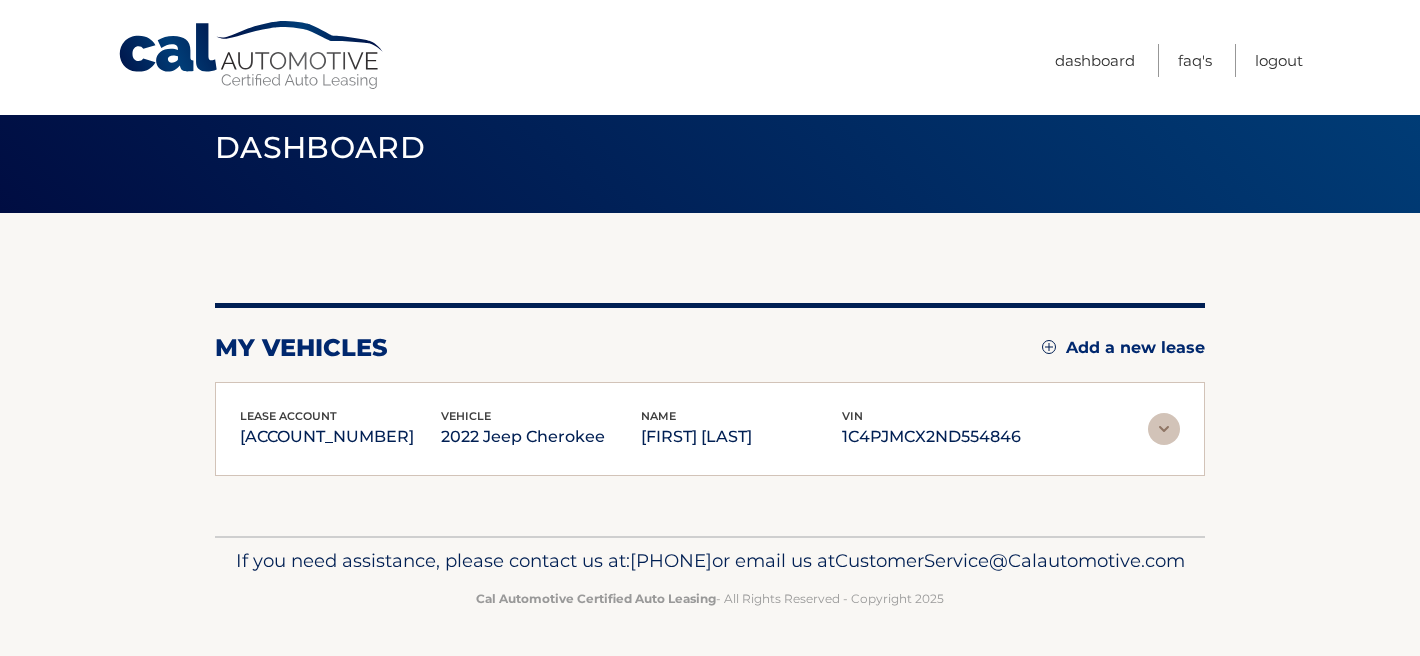 click at bounding box center [1164, 429] 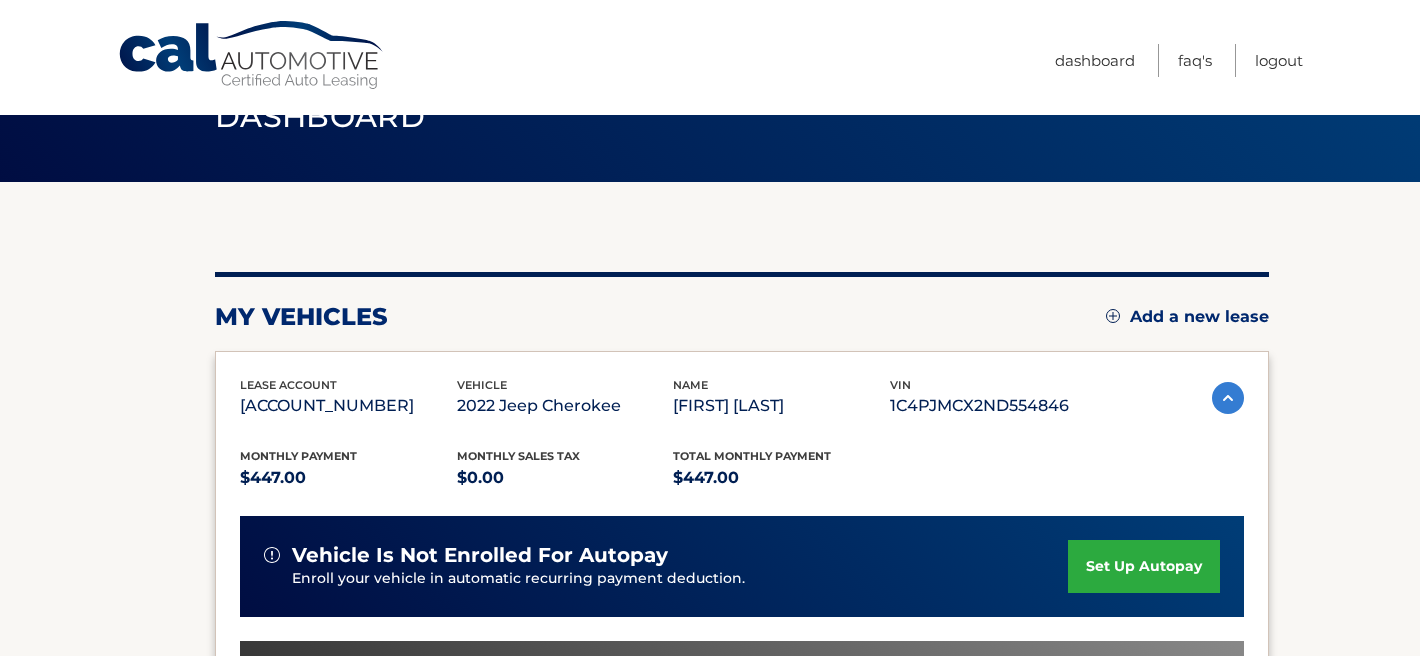 click on "#44455537930" at bounding box center (348, 406) 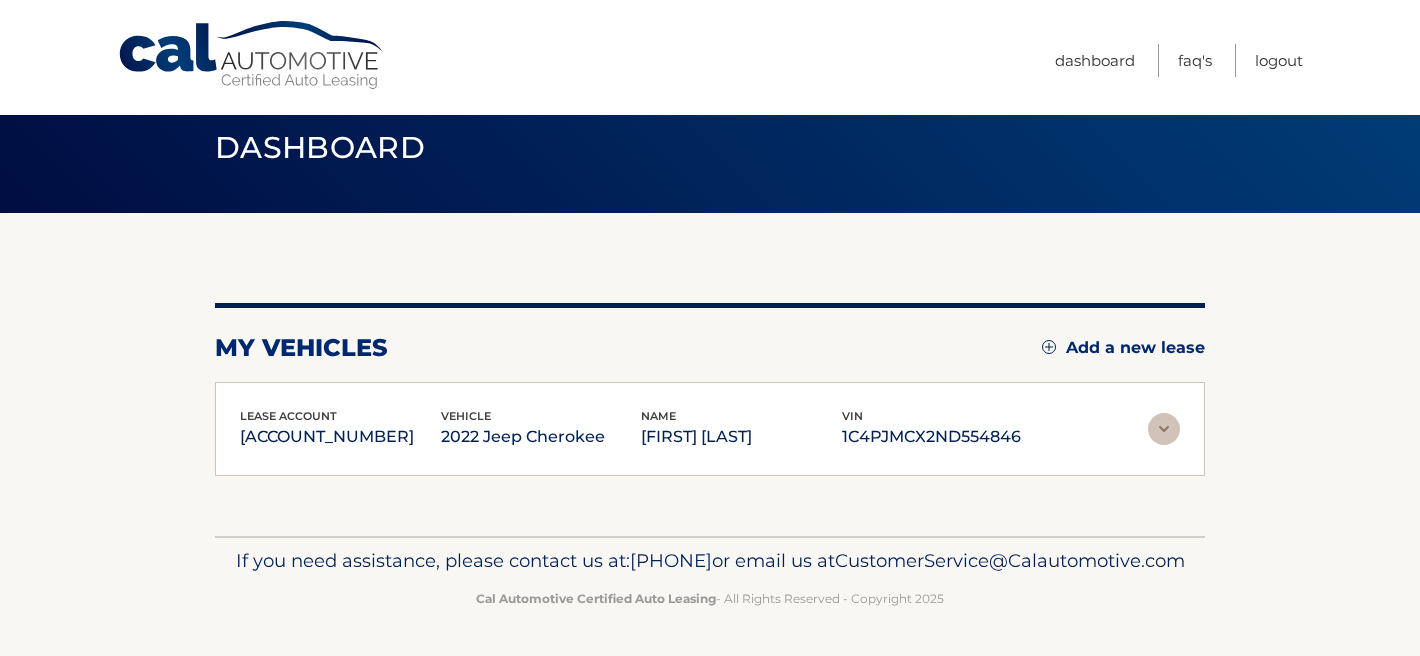 click at bounding box center [1164, 429] 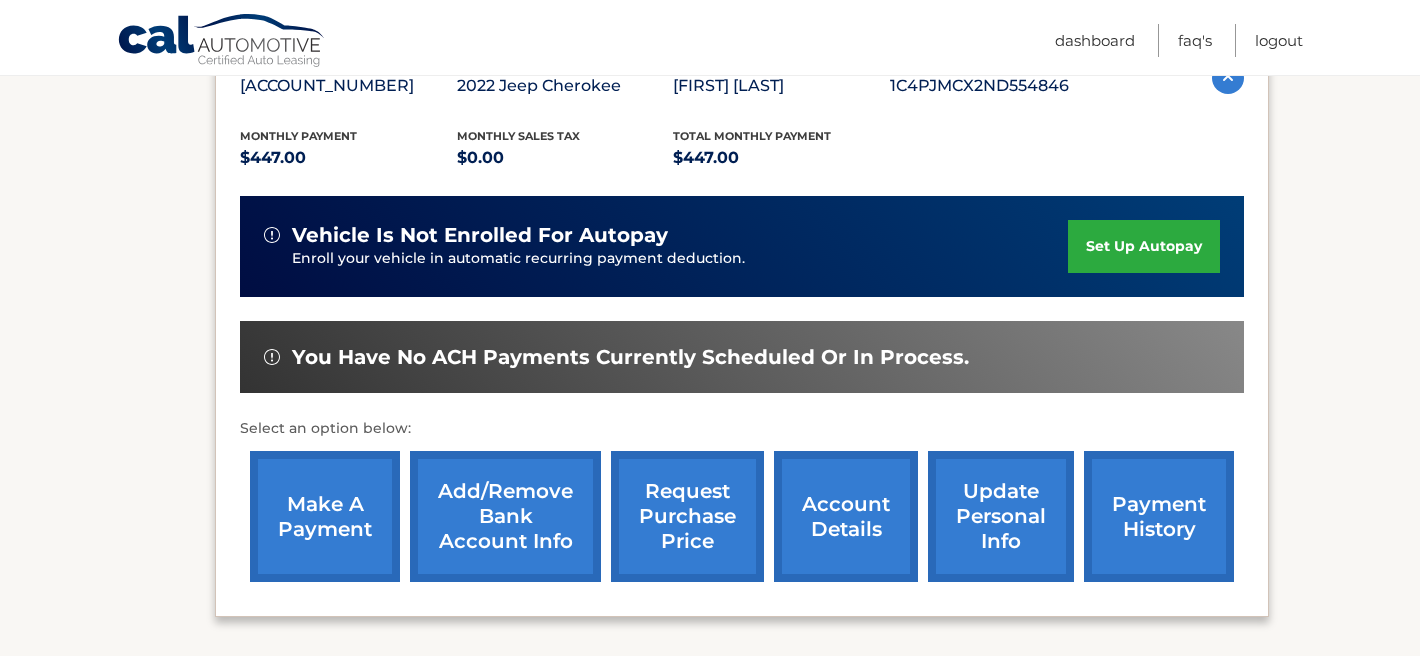 scroll, scrollTop: 384, scrollLeft: 0, axis: vertical 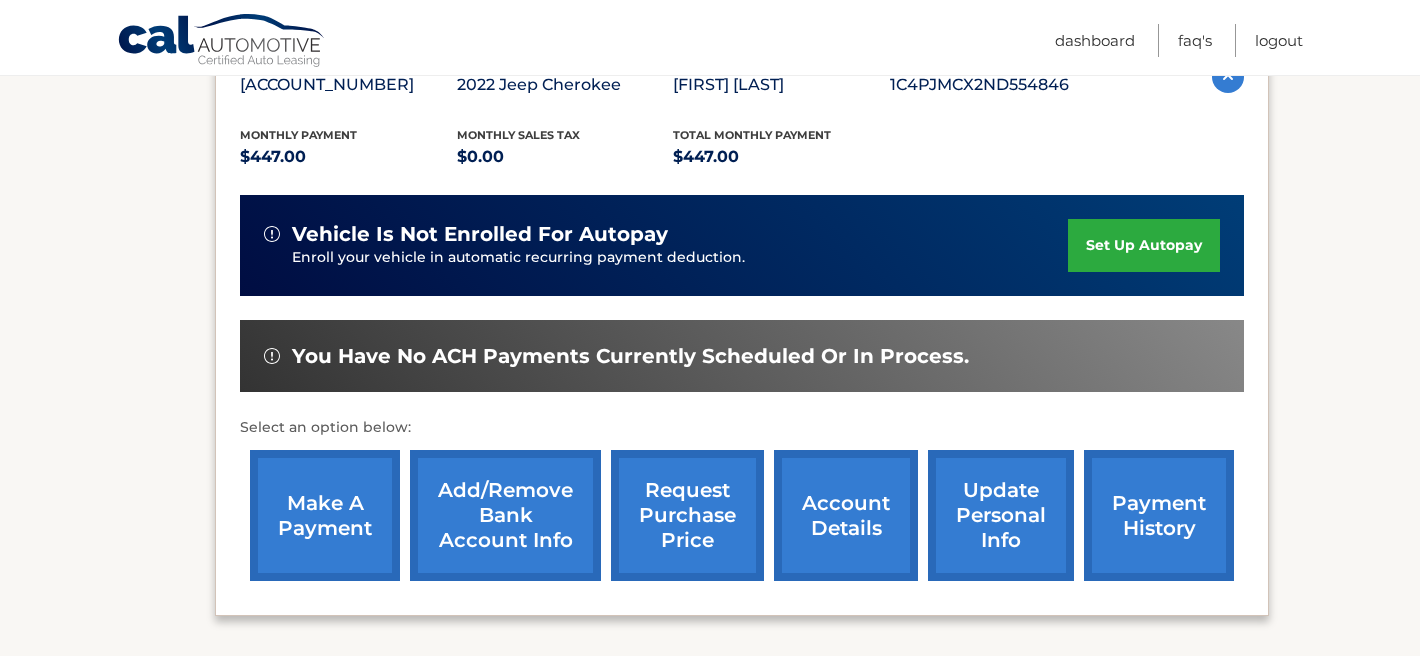 click on "Select an option below:" at bounding box center (742, 428) 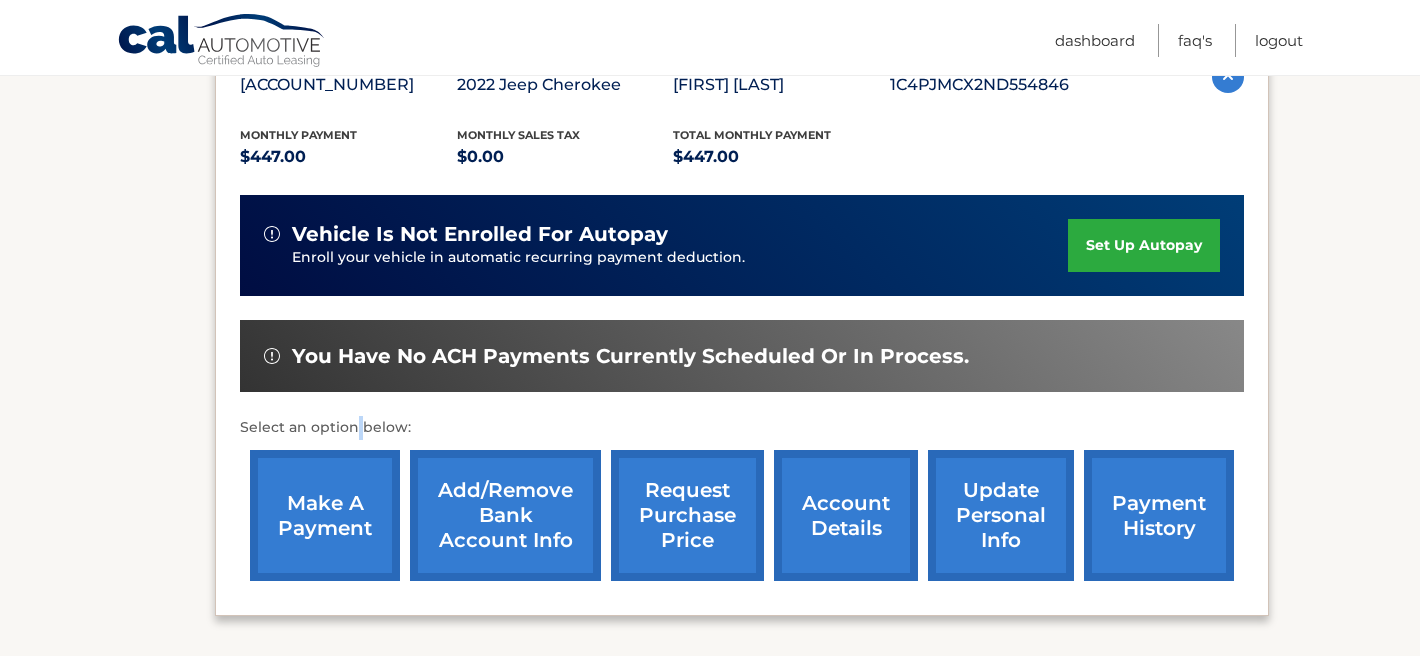 click on "Select an option below:" at bounding box center (742, 428) 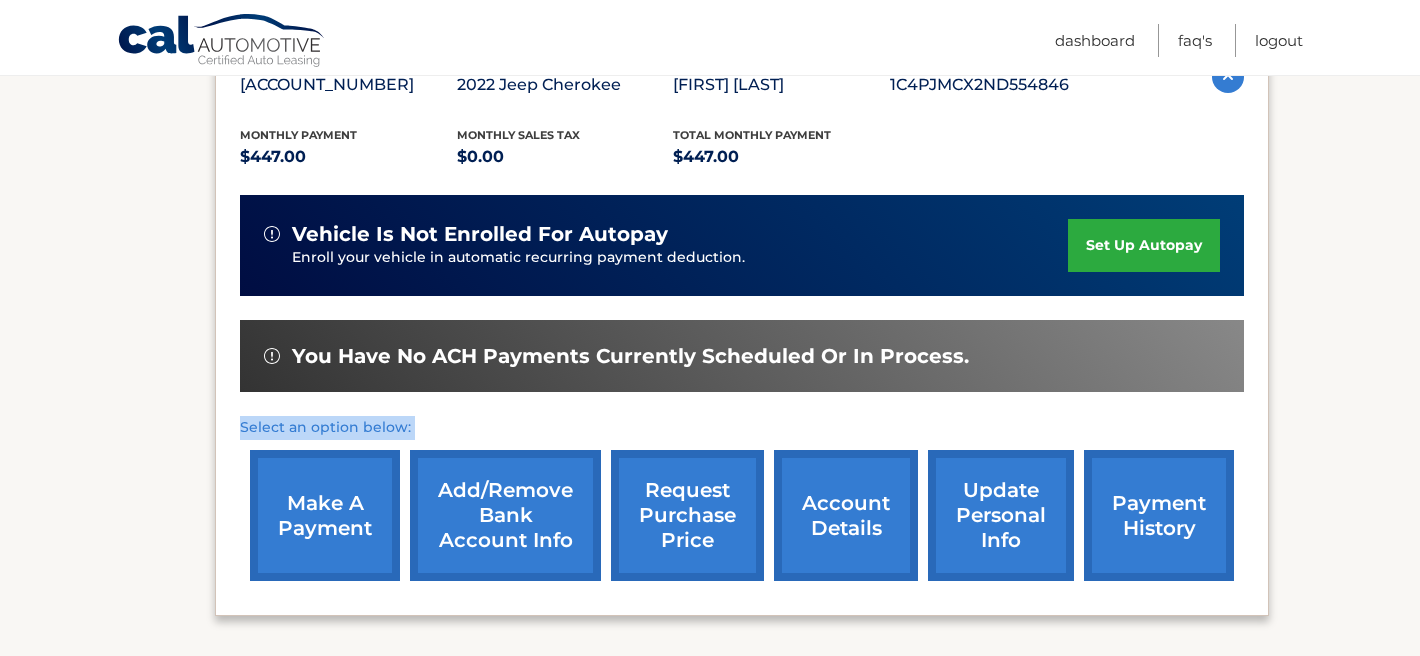 click on "Select an option below:" at bounding box center [742, 428] 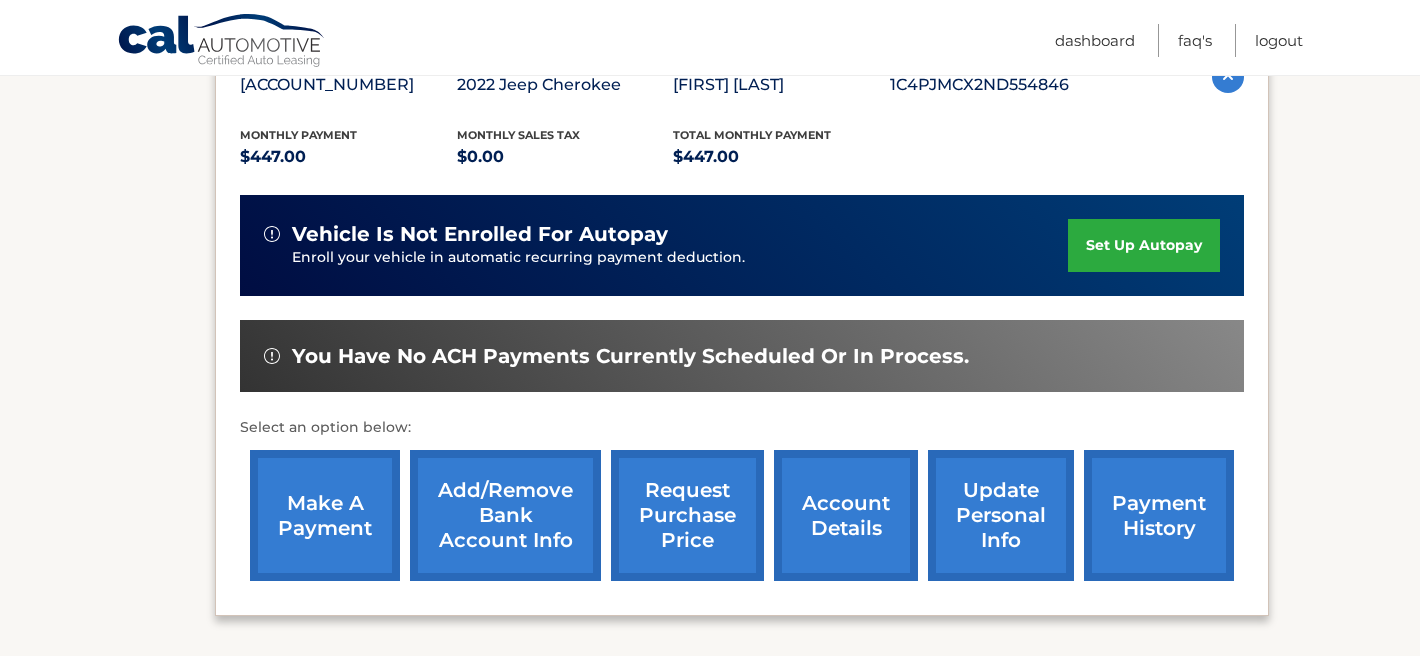 click on "Select an option below:" at bounding box center (742, 428) 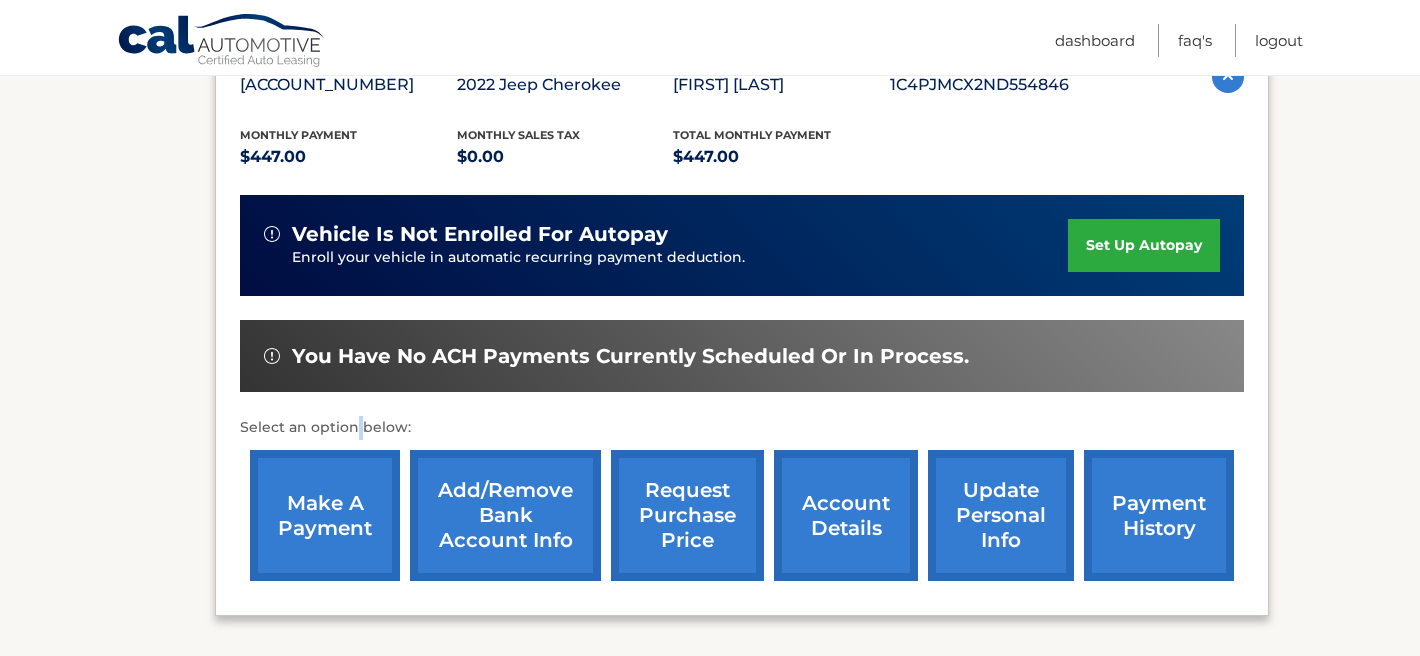click on "Select an option below:" at bounding box center [742, 428] 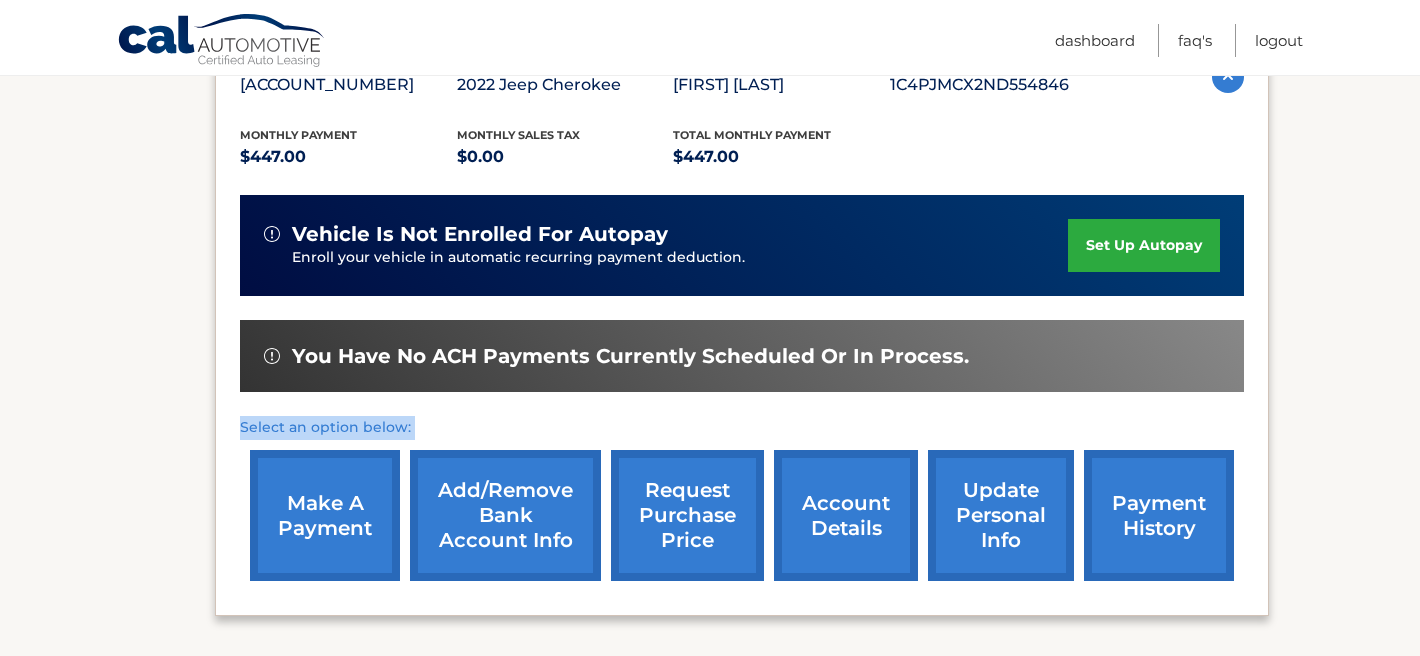 click on "Select an option below:" at bounding box center (742, 428) 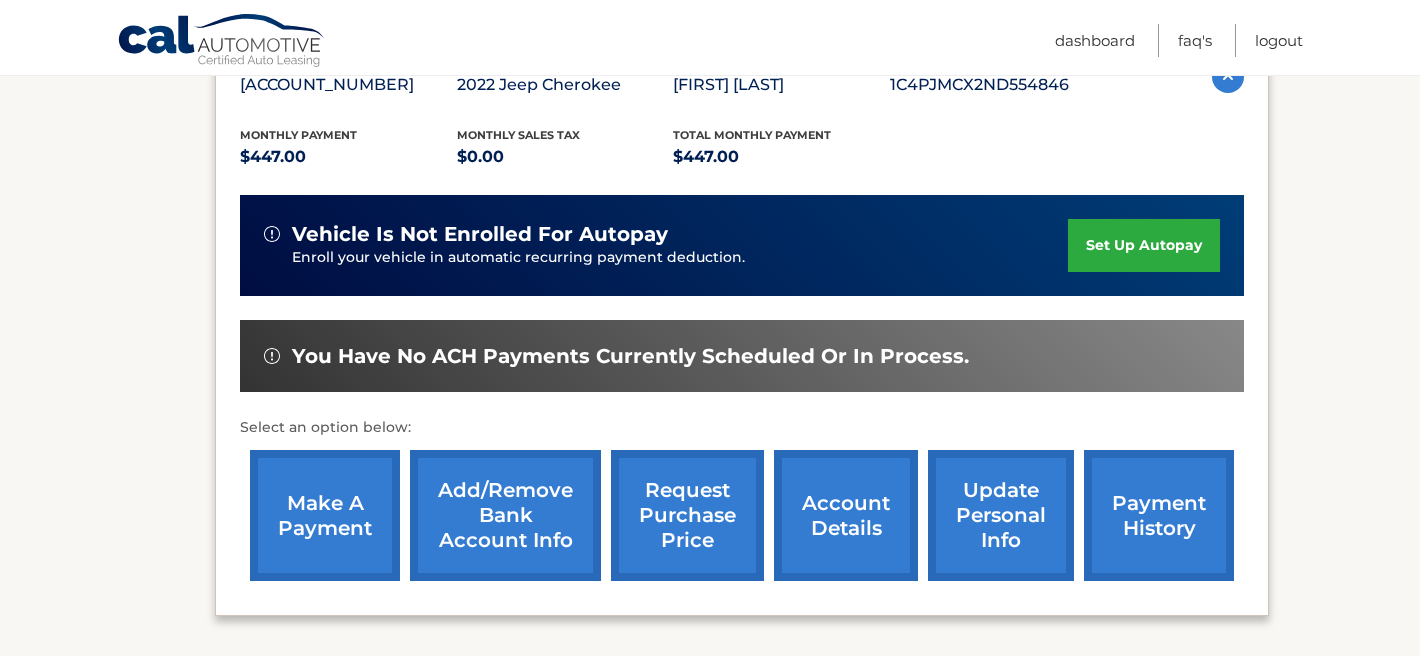 click on "You have no ACH payments currently scheduled or in process." at bounding box center (630, 356) 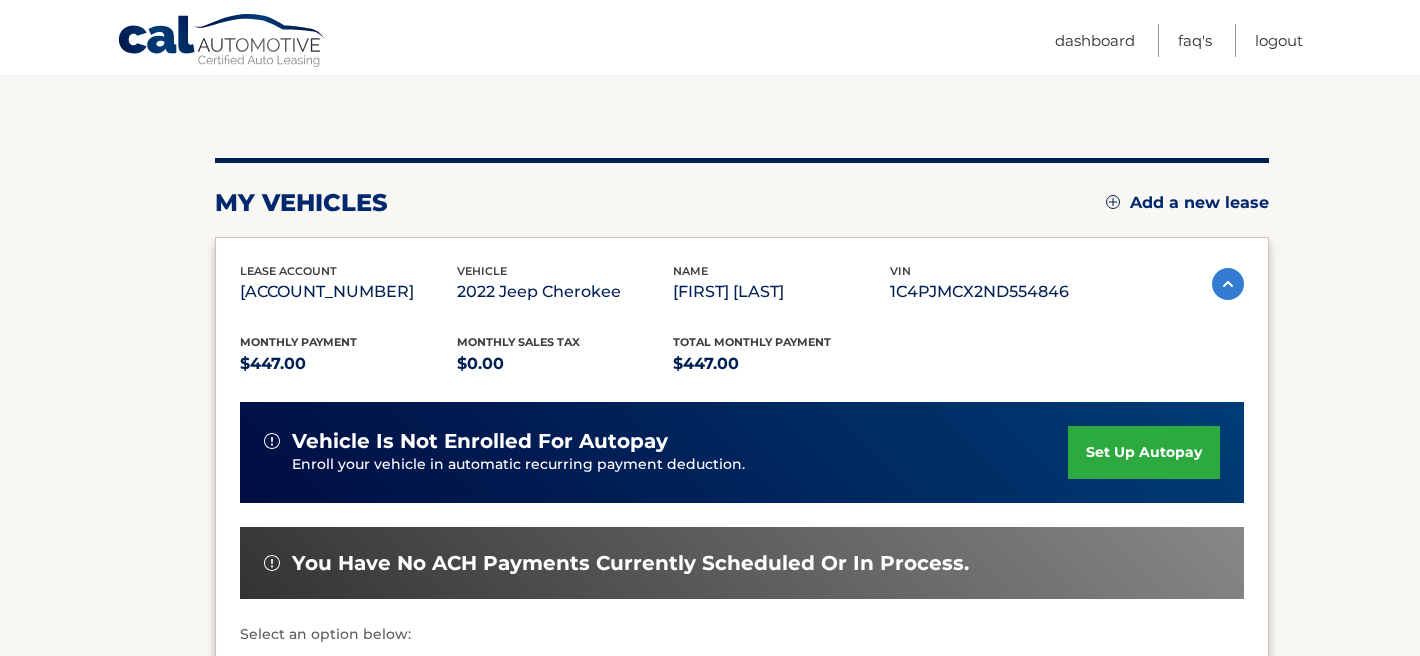 scroll, scrollTop: 175, scrollLeft: 0, axis: vertical 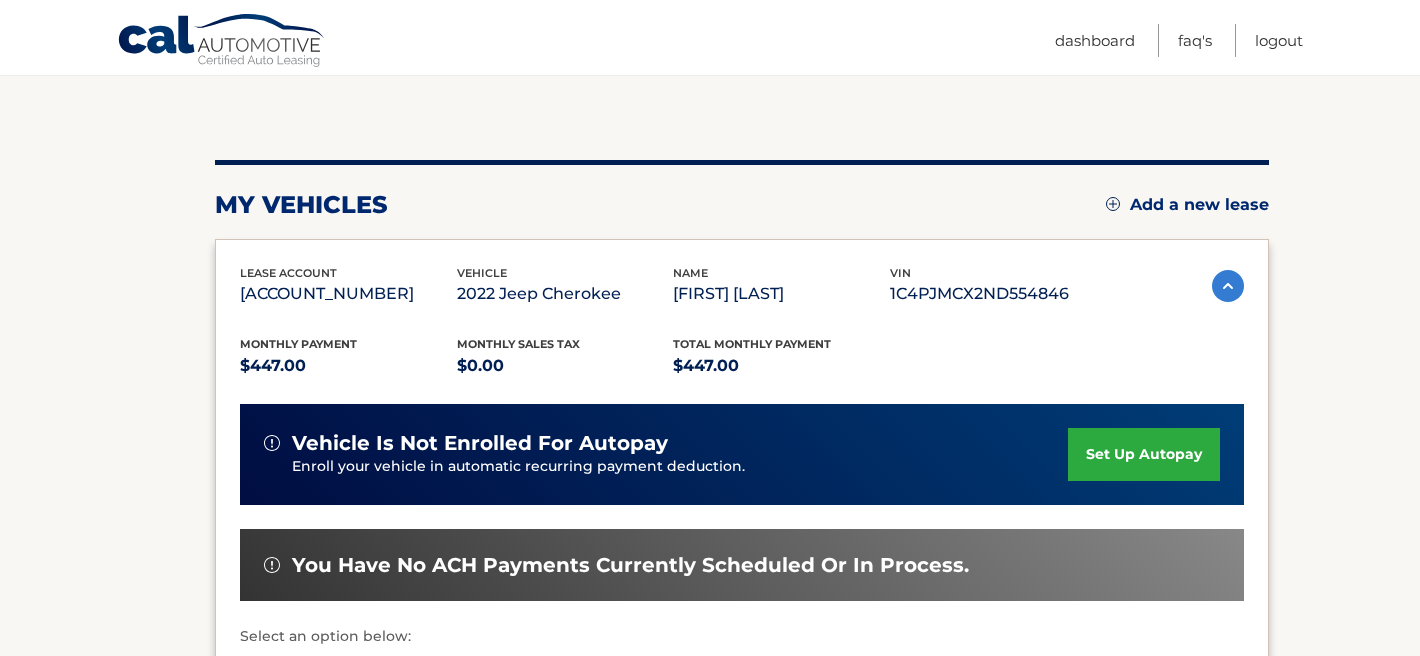 click on "vin" at bounding box center (900, 273) 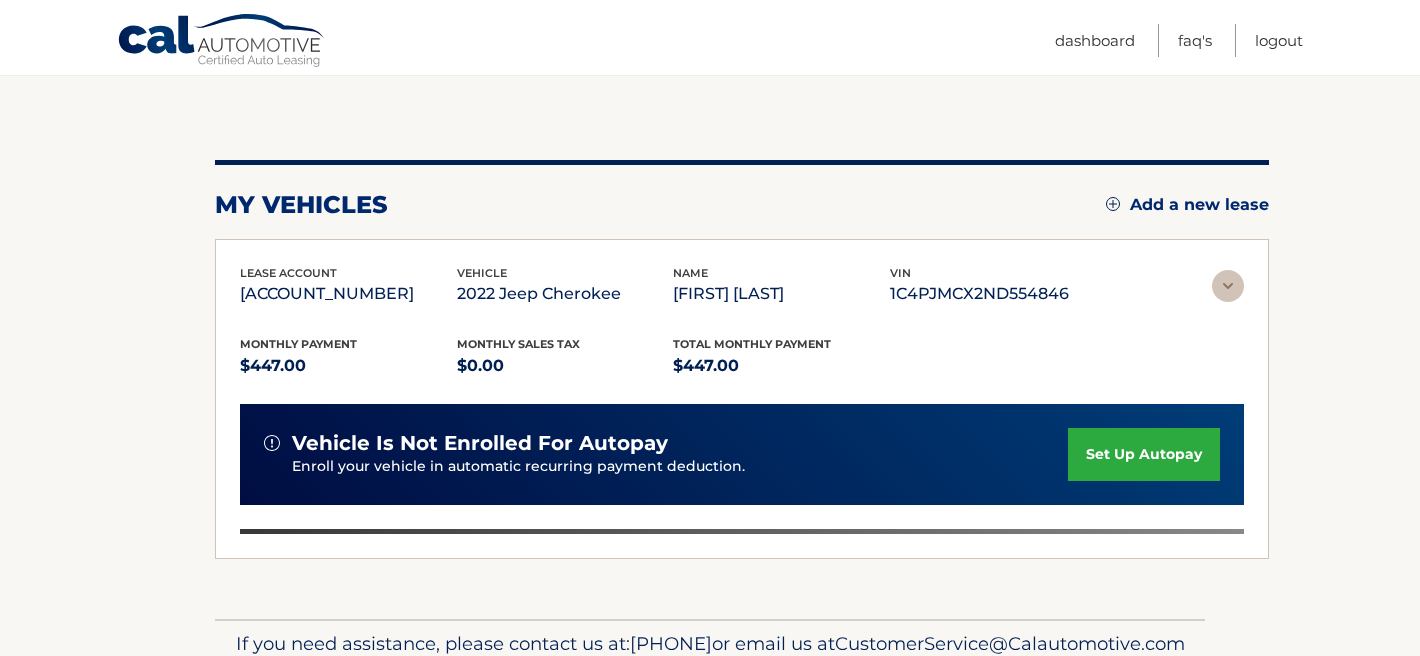 scroll, scrollTop: 63, scrollLeft: 0, axis: vertical 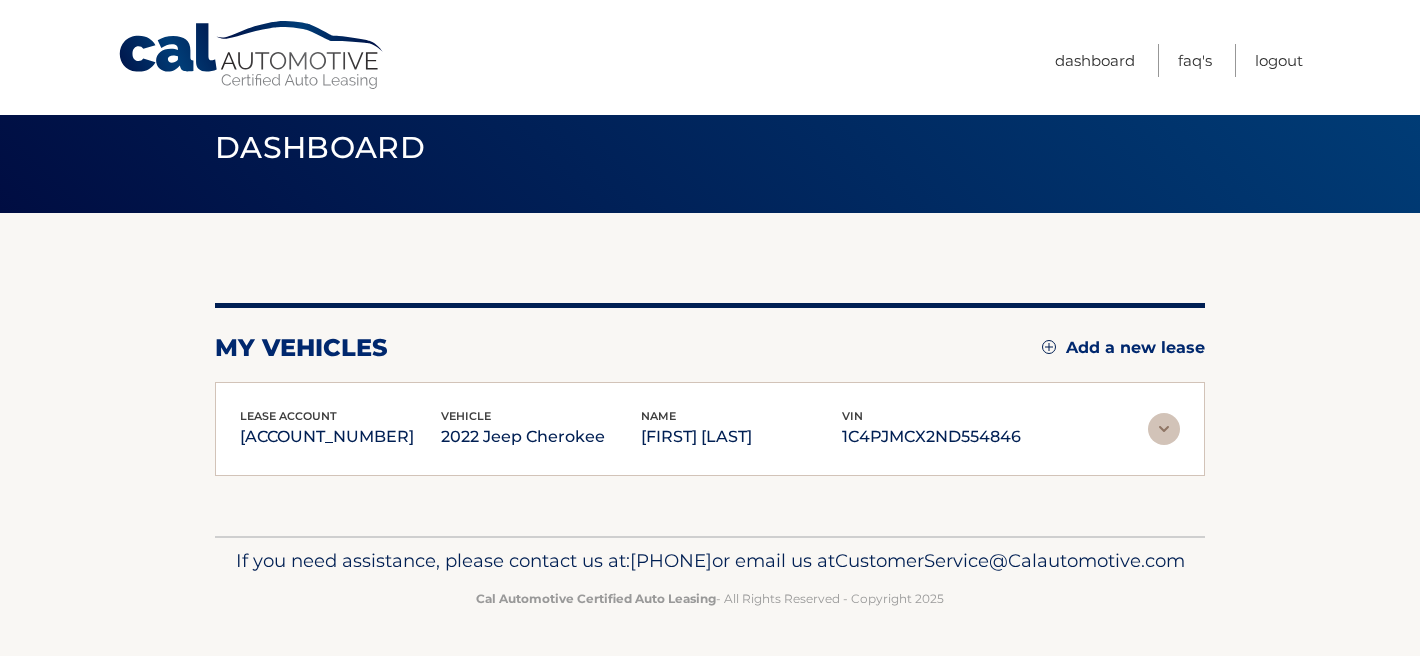 click at bounding box center (1164, 429) 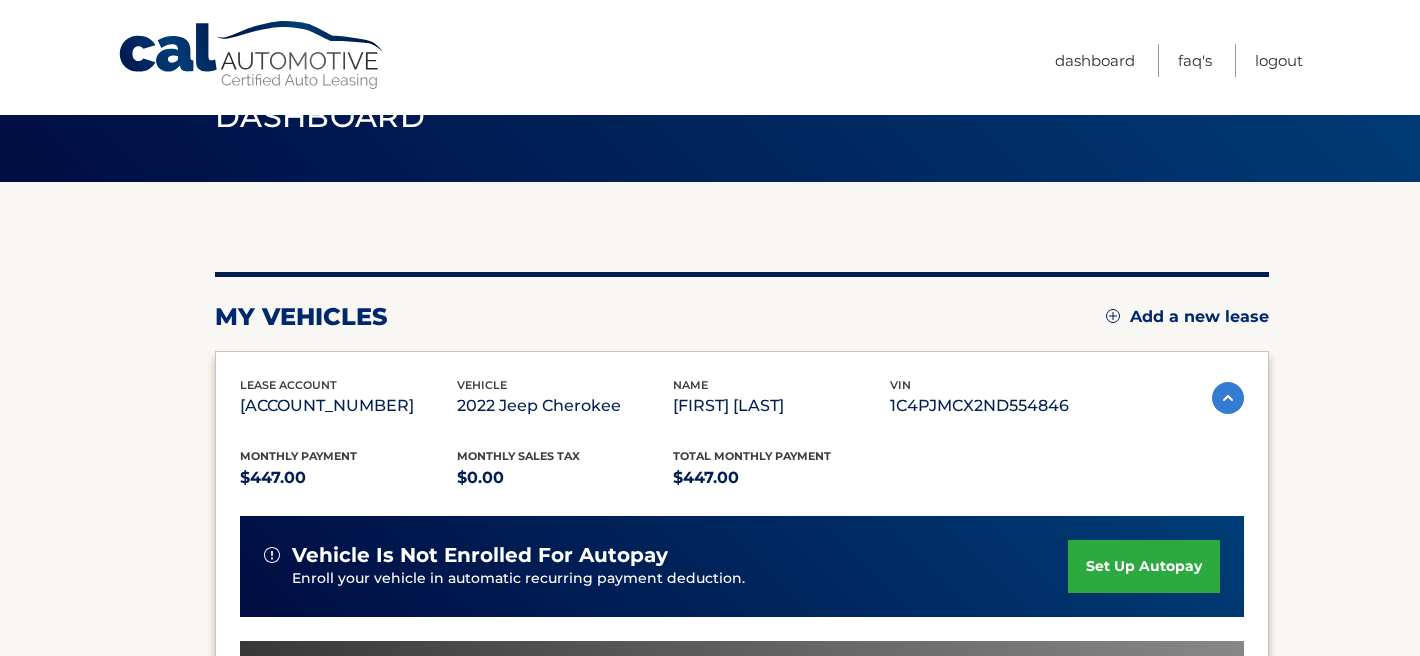 click on "1C4PJMCX2ND554846" at bounding box center [998, 406] 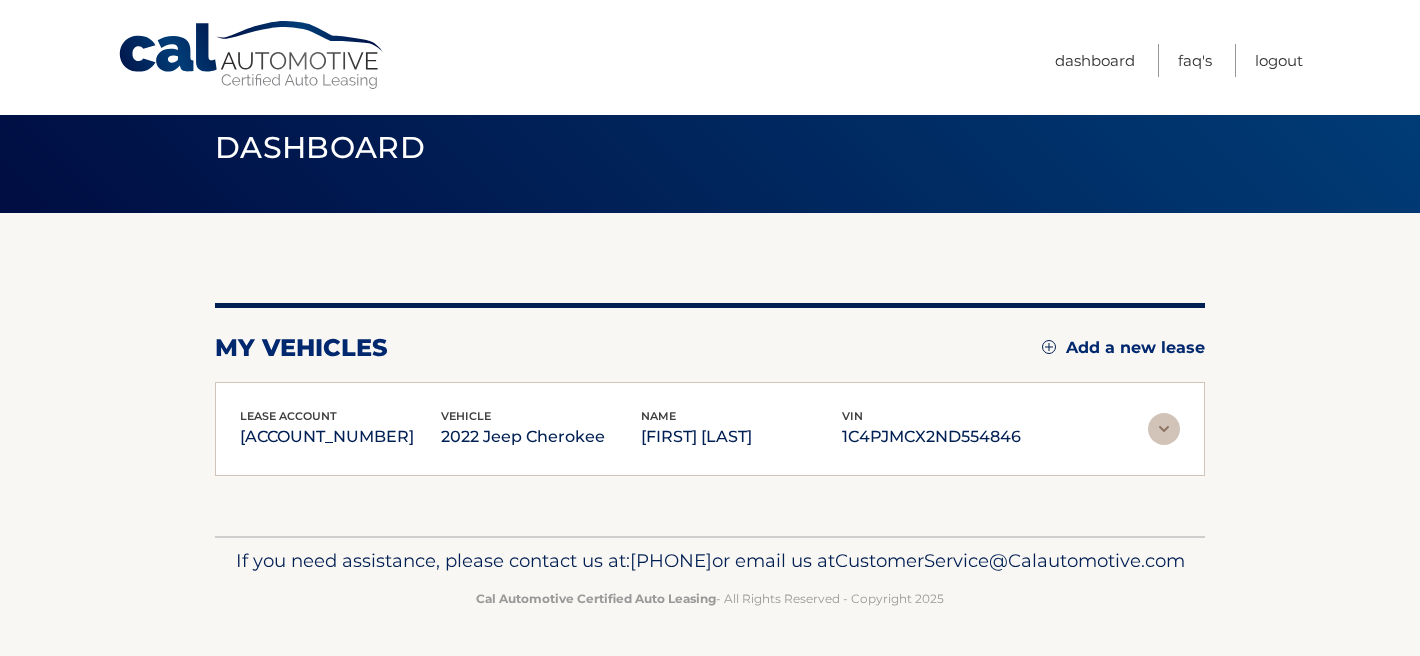 click at bounding box center (1164, 429) 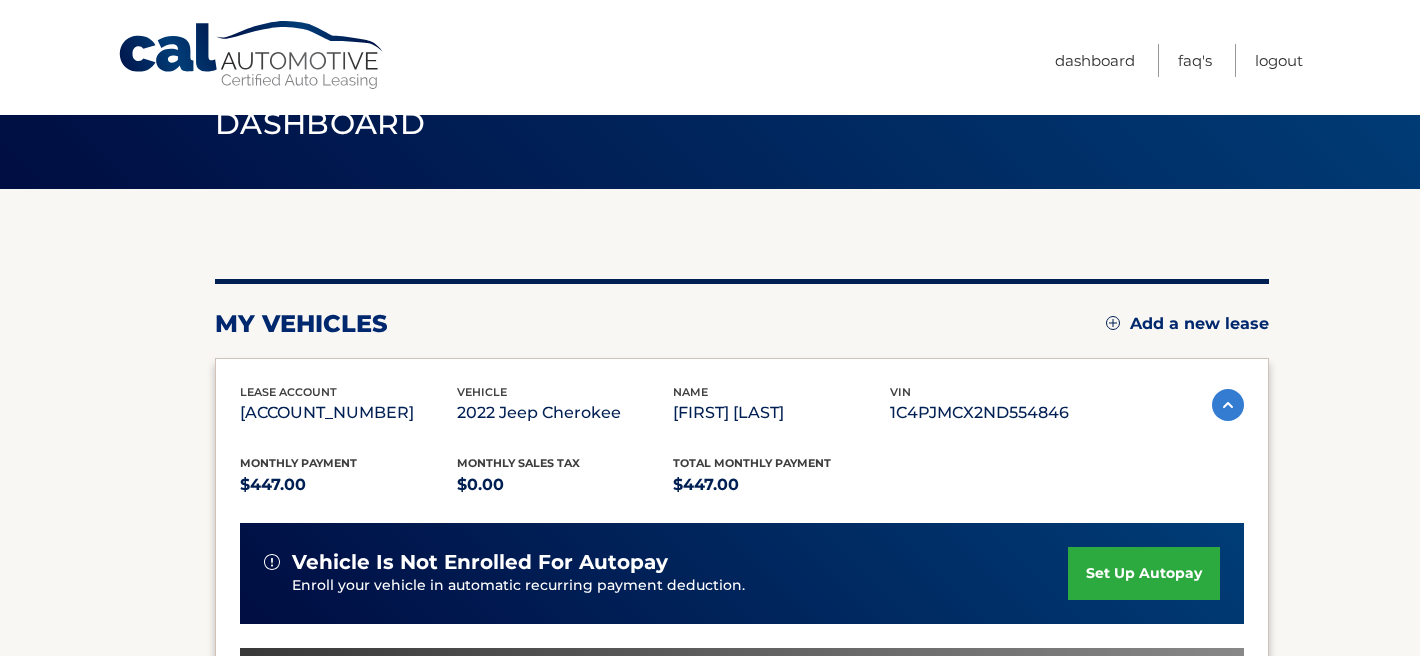 scroll, scrollTop: 57, scrollLeft: 0, axis: vertical 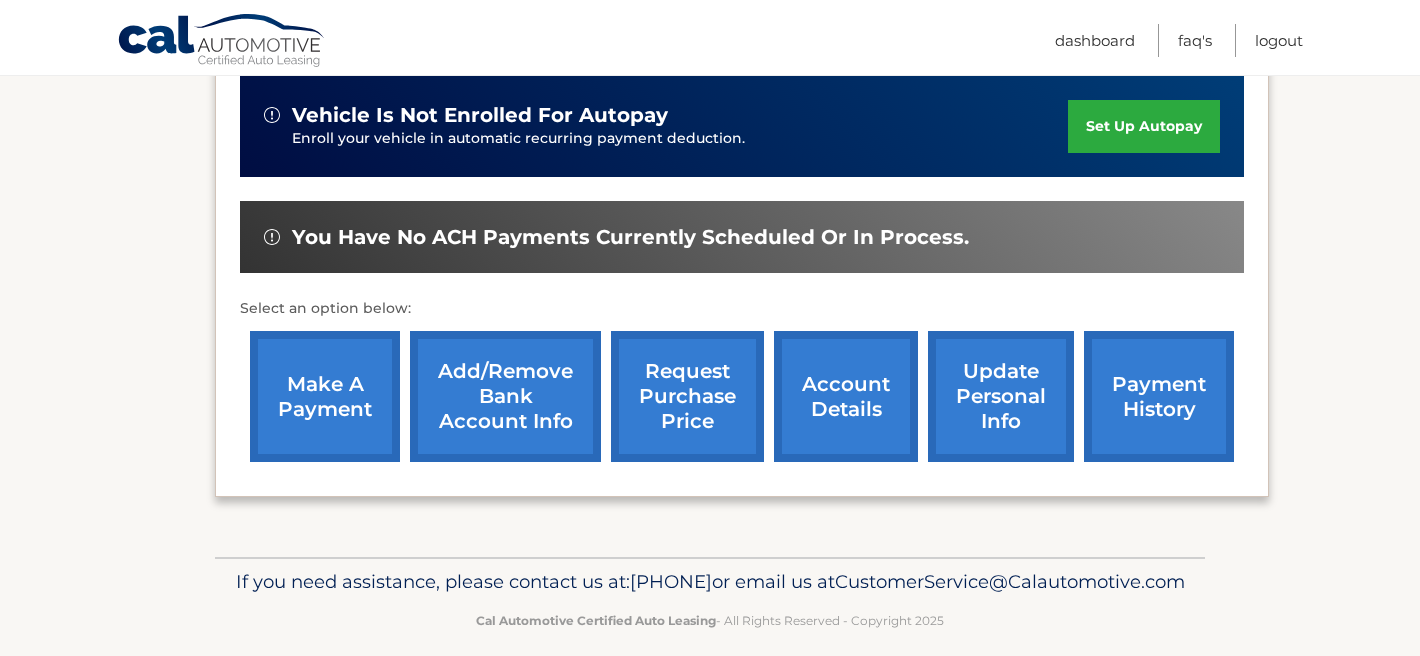 click on "If you need assistance, please contact us at:  609-807-3200  or email us at  CustomerService@Calautomotive.com" at bounding box center (710, 582) 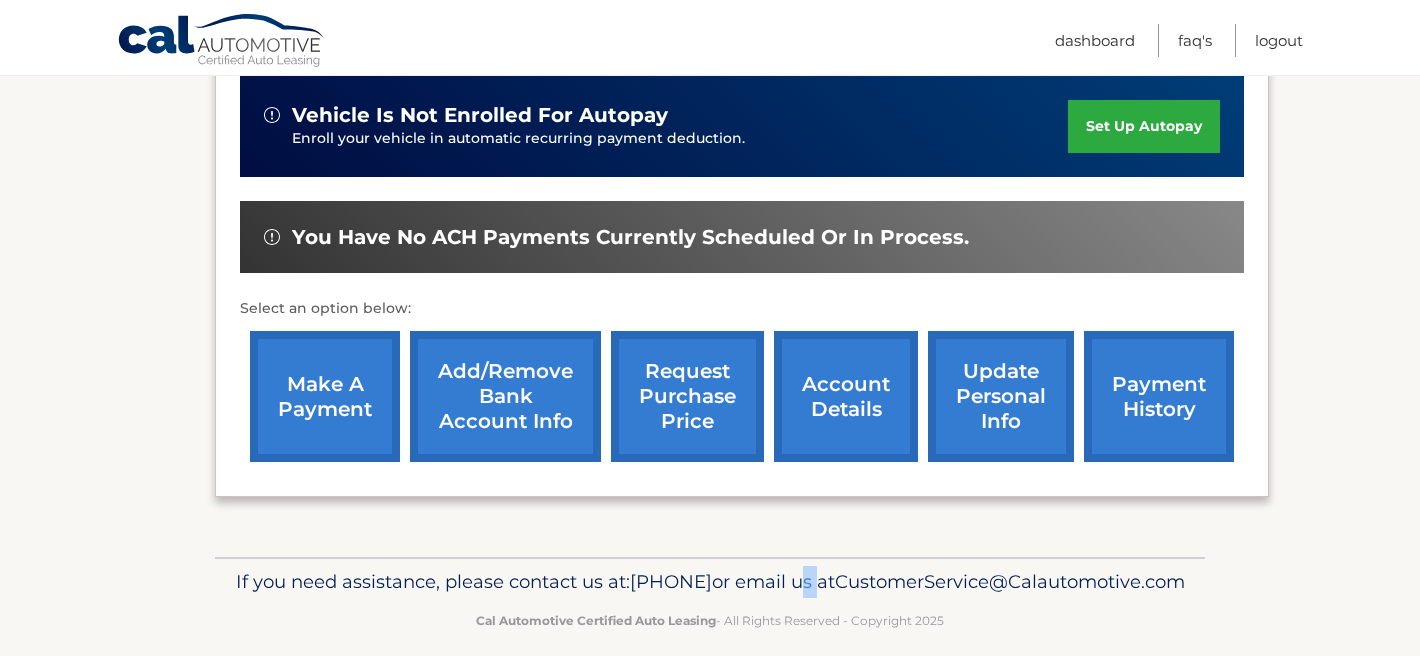 click on "If you need assistance, please contact us at:  609-807-3200  or email us at  CustomerService@Calautomotive.com" at bounding box center [710, 582] 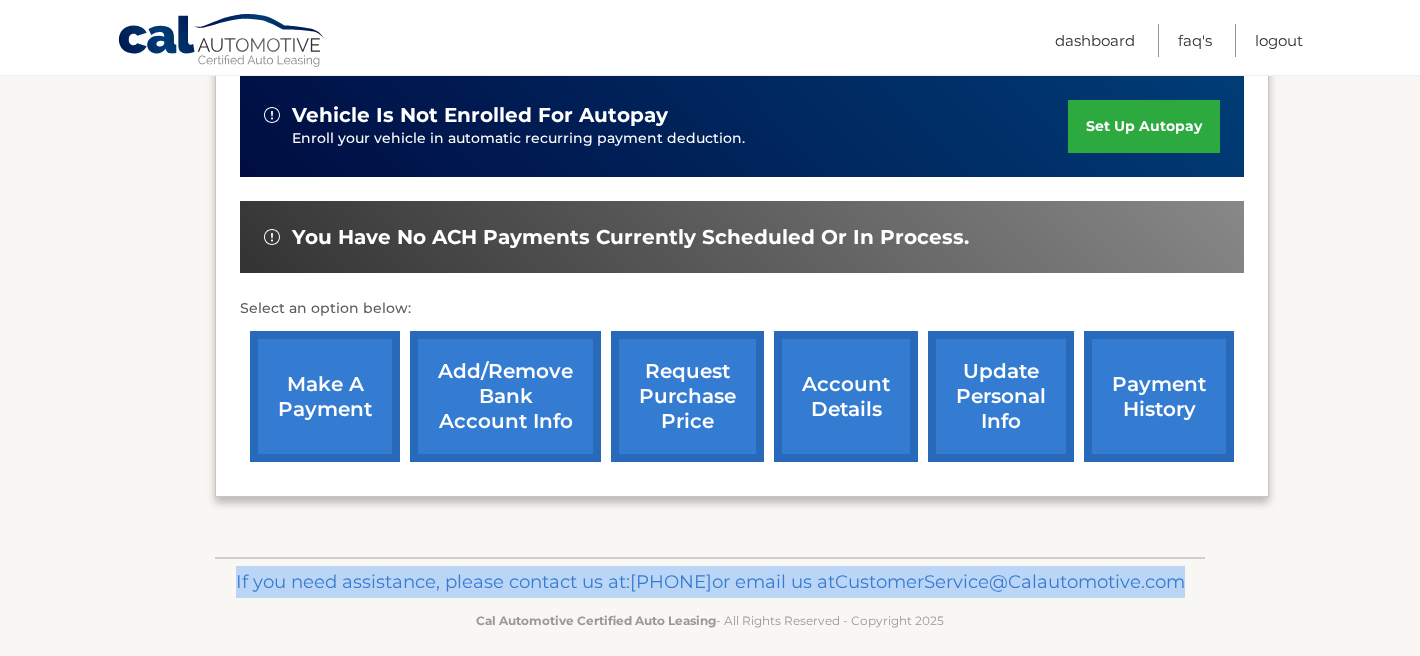 click on "If you need assistance, please contact us at:  609-807-3200  or email us at  CustomerService@Calautomotive.com" at bounding box center [710, 582] 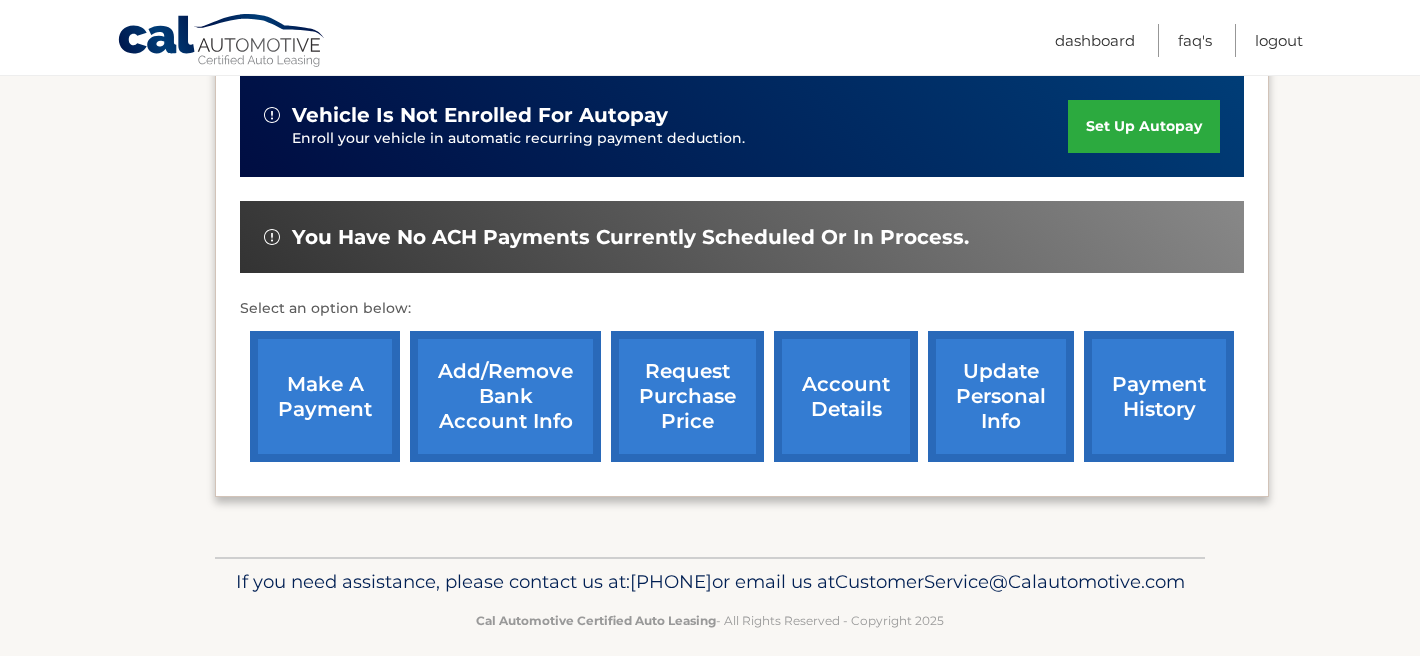 click on "If you need assistance, please contact us at:  609-807-3200  or email us at  CustomerService@Calautomotive.com" at bounding box center [710, 582] 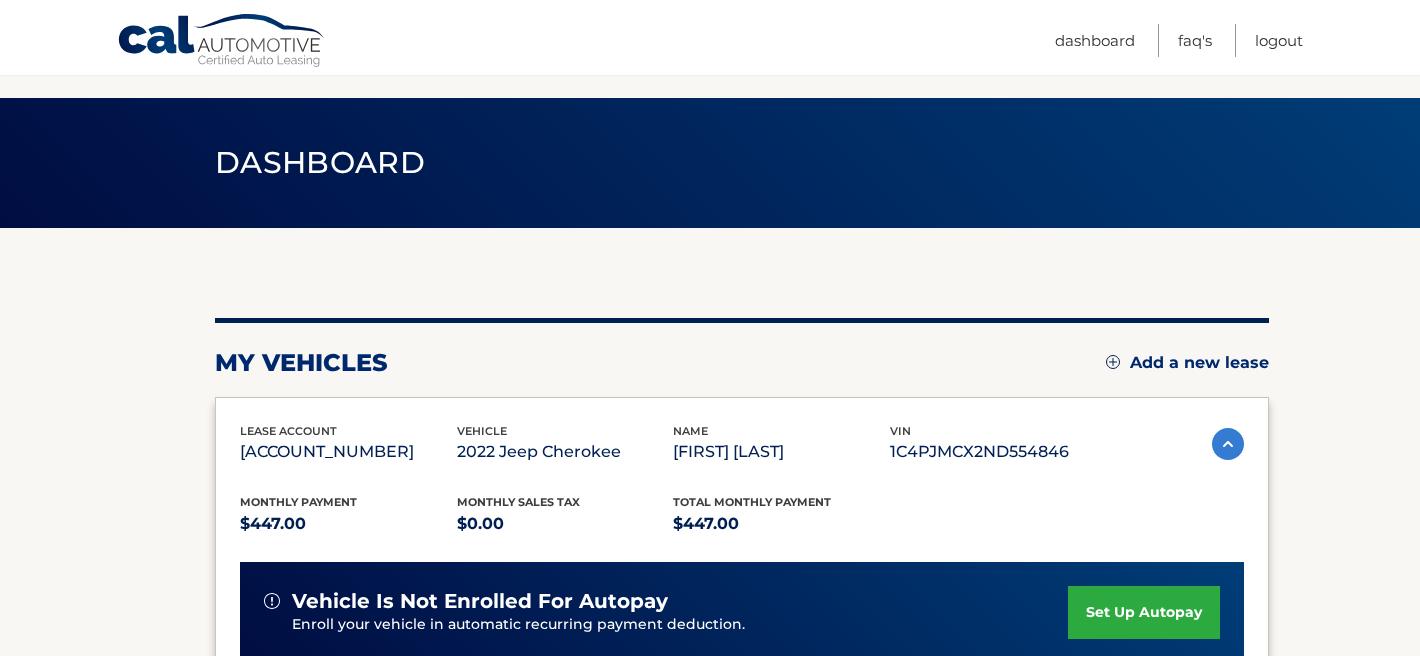 scroll, scrollTop: 0, scrollLeft: 0, axis: both 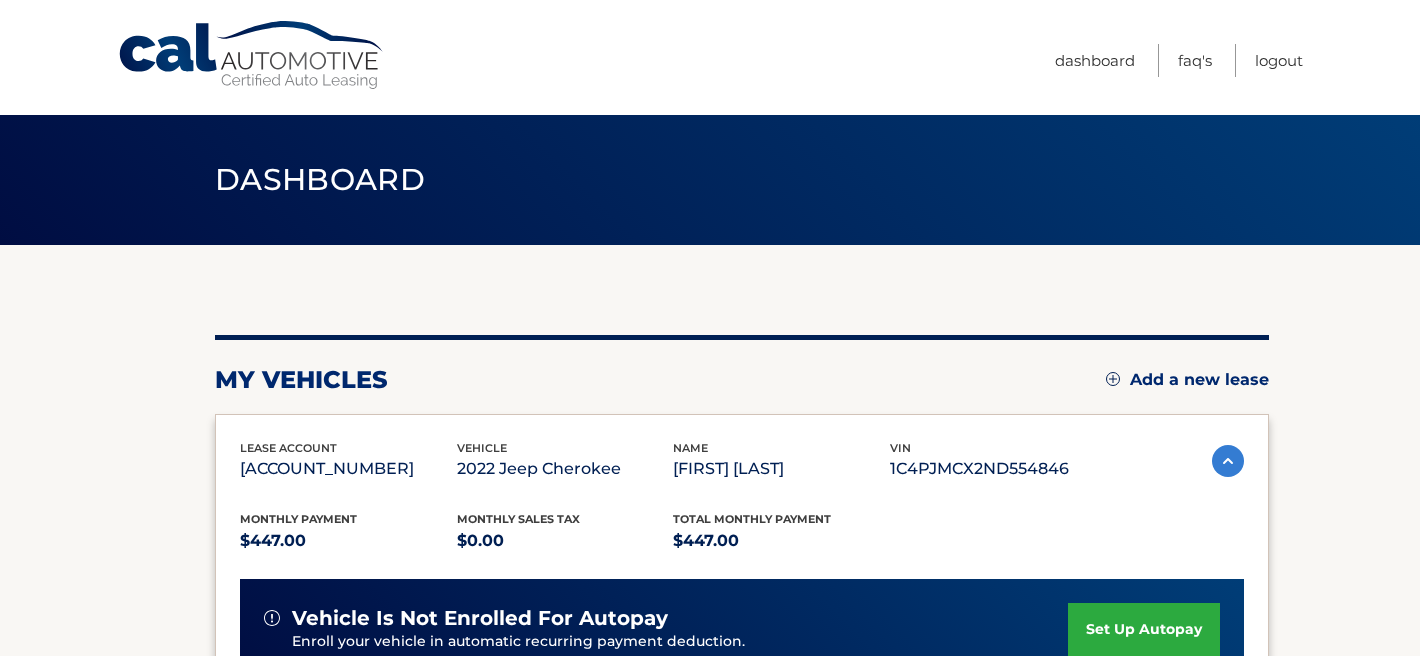 click on "Total Monthly Payment
$447.00" at bounding box center [781, 532] 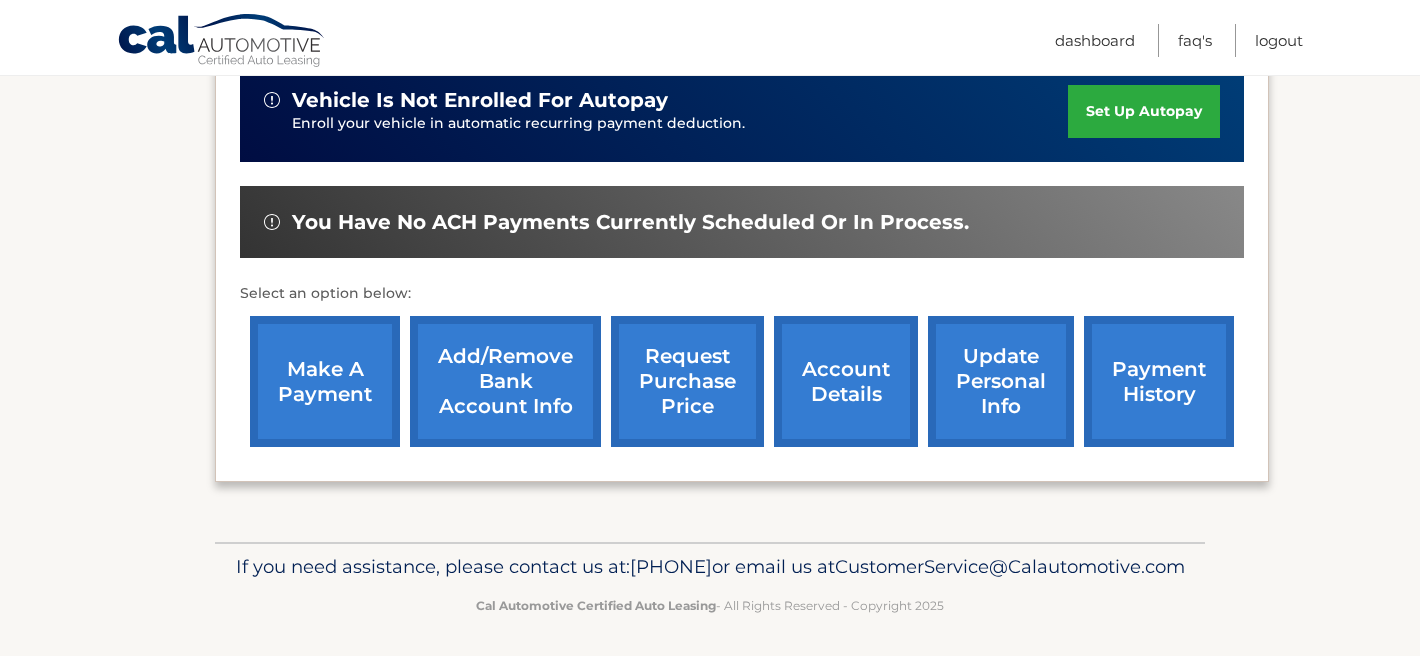 scroll, scrollTop: 507, scrollLeft: 0, axis: vertical 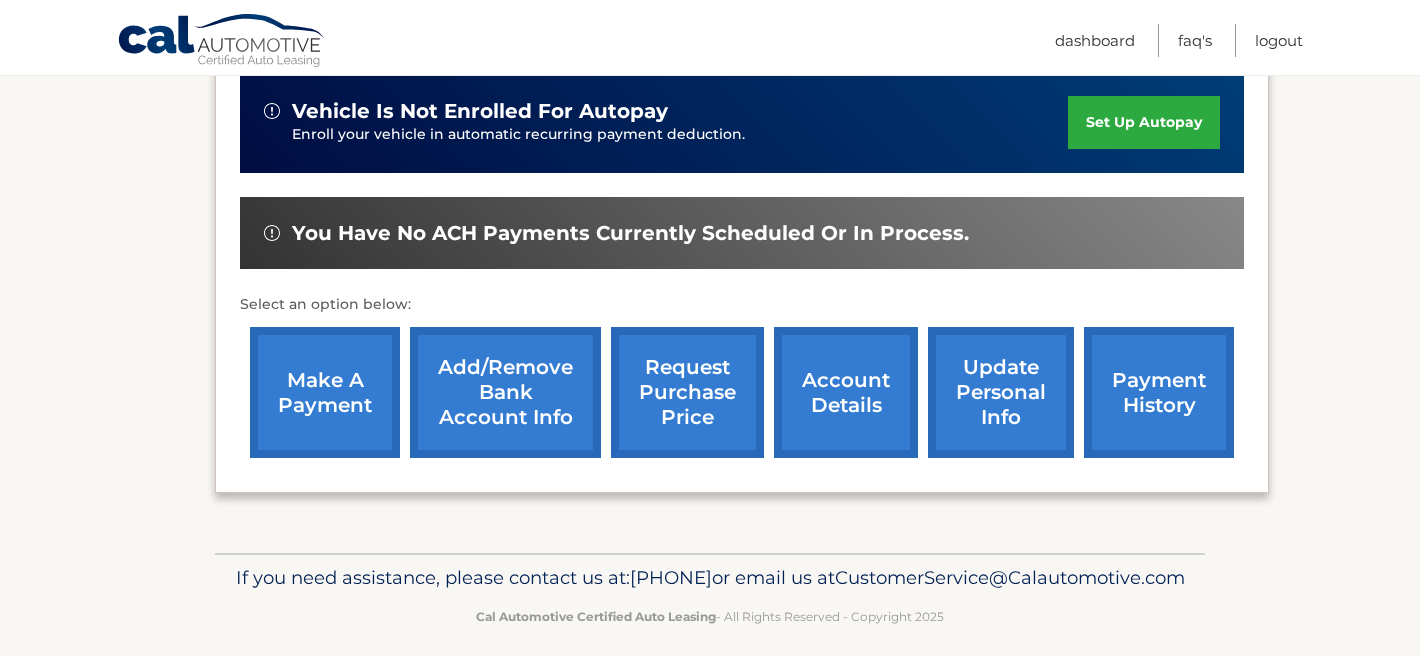 click on "If you need assistance, please contact us at:  609-807-3200  or email us at  CustomerService@Calautomotive.com" at bounding box center (710, 578) 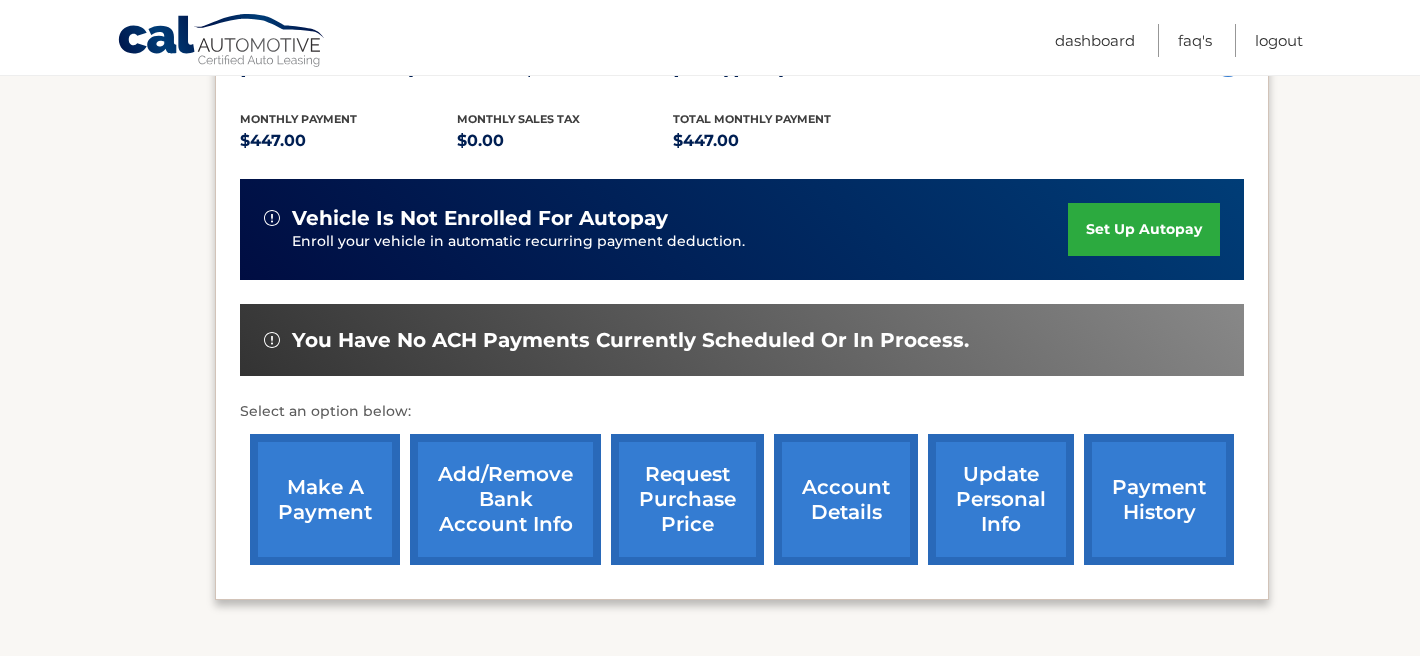 scroll, scrollTop: 401, scrollLeft: 0, axis: vertical 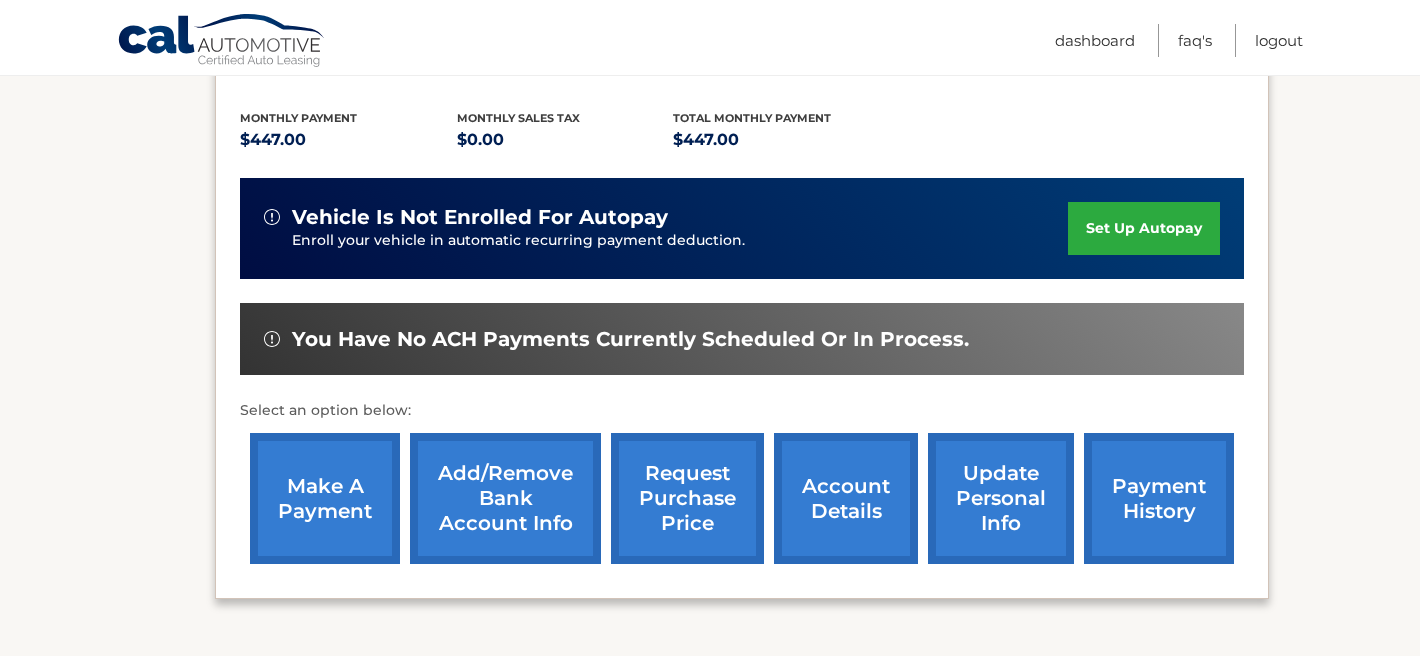 click on "Select an option below:" at bounding box center [742, 411] 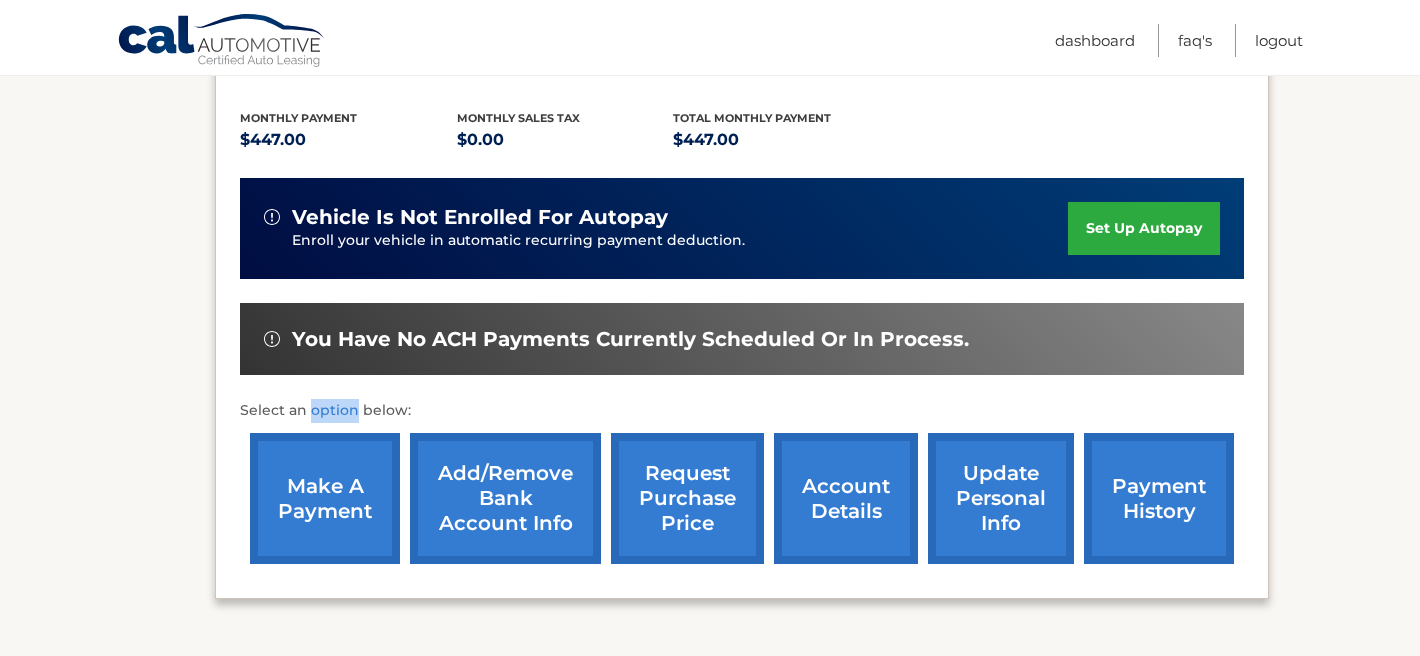 click on "Select an option below:" at bounding box center [742, 411] 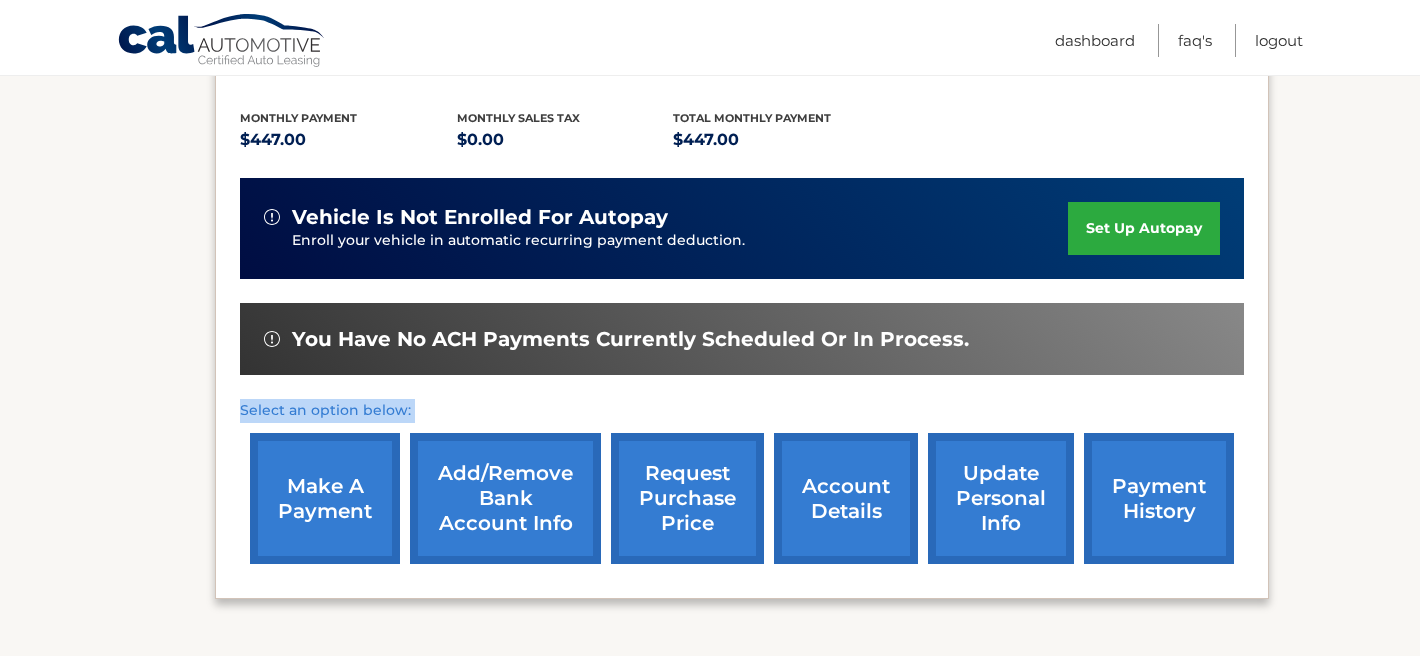 click on "Select an option below:" at bounding box center (742, 411) 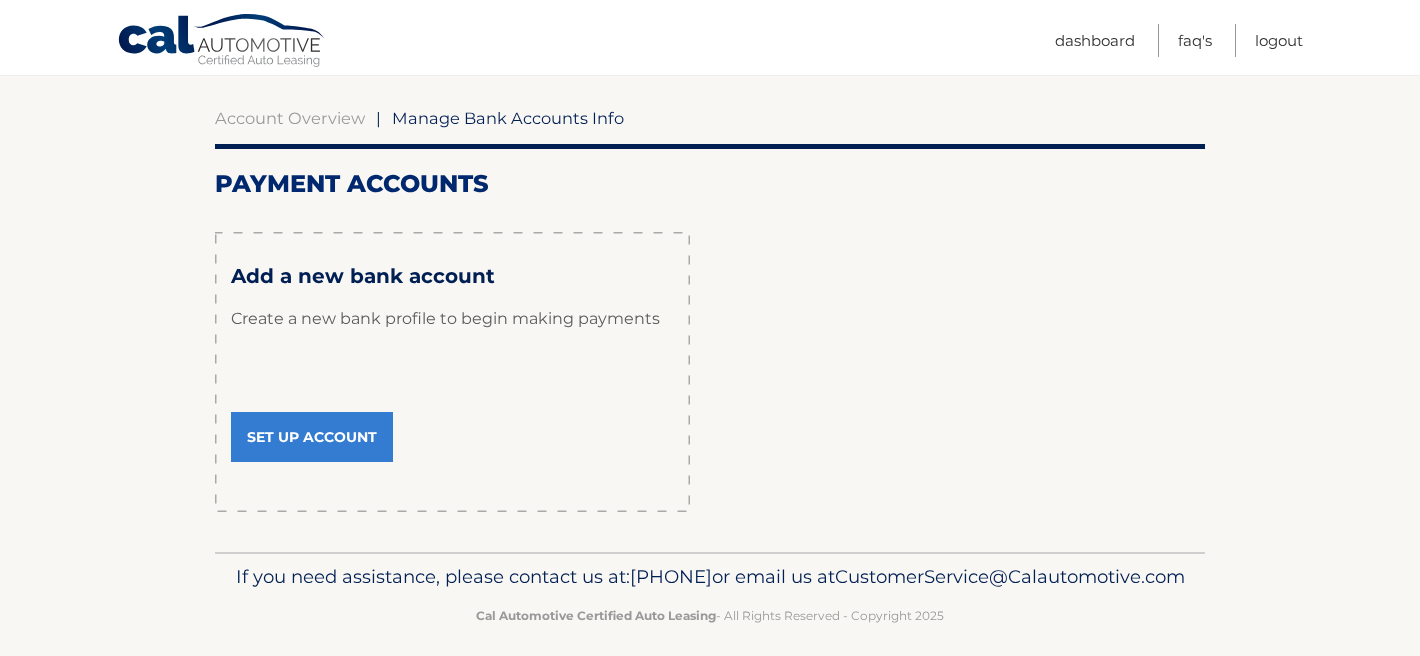 scroll, scrollTop: 176, scrollLeft: 0, axis: vertical 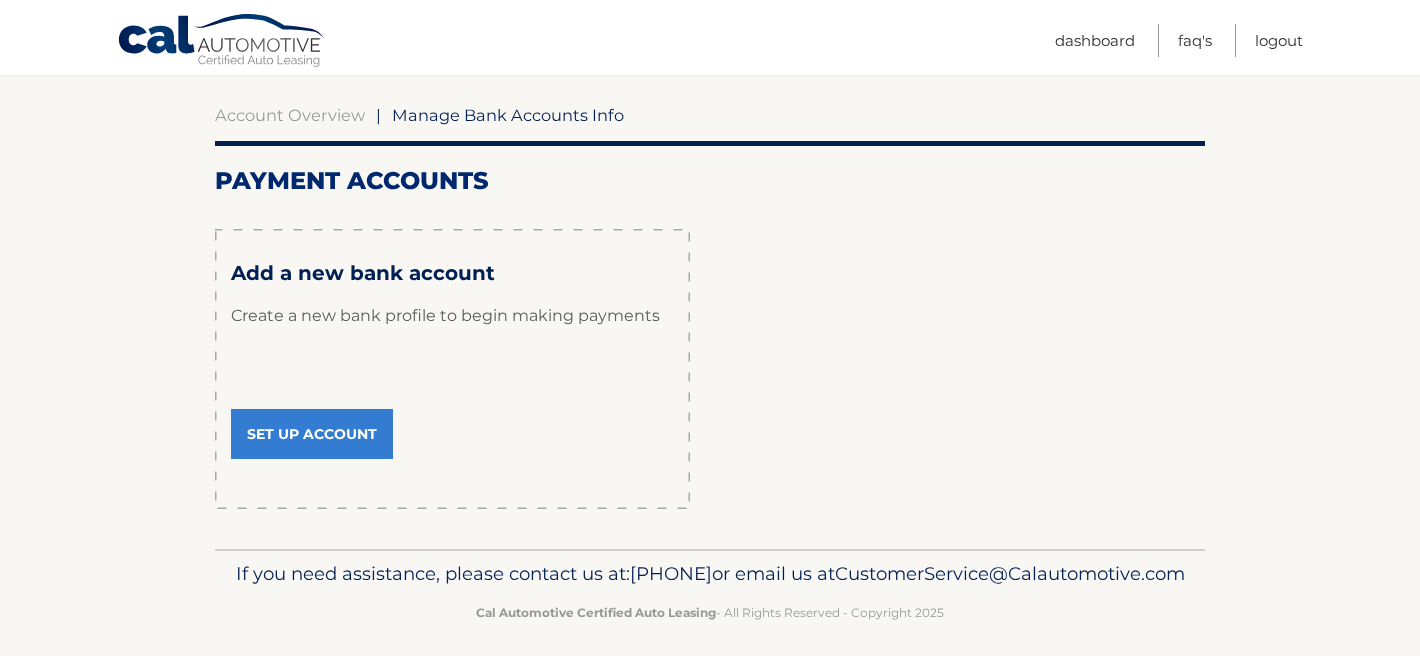 click on "Set Up Account" at bounding box center (312, 434) 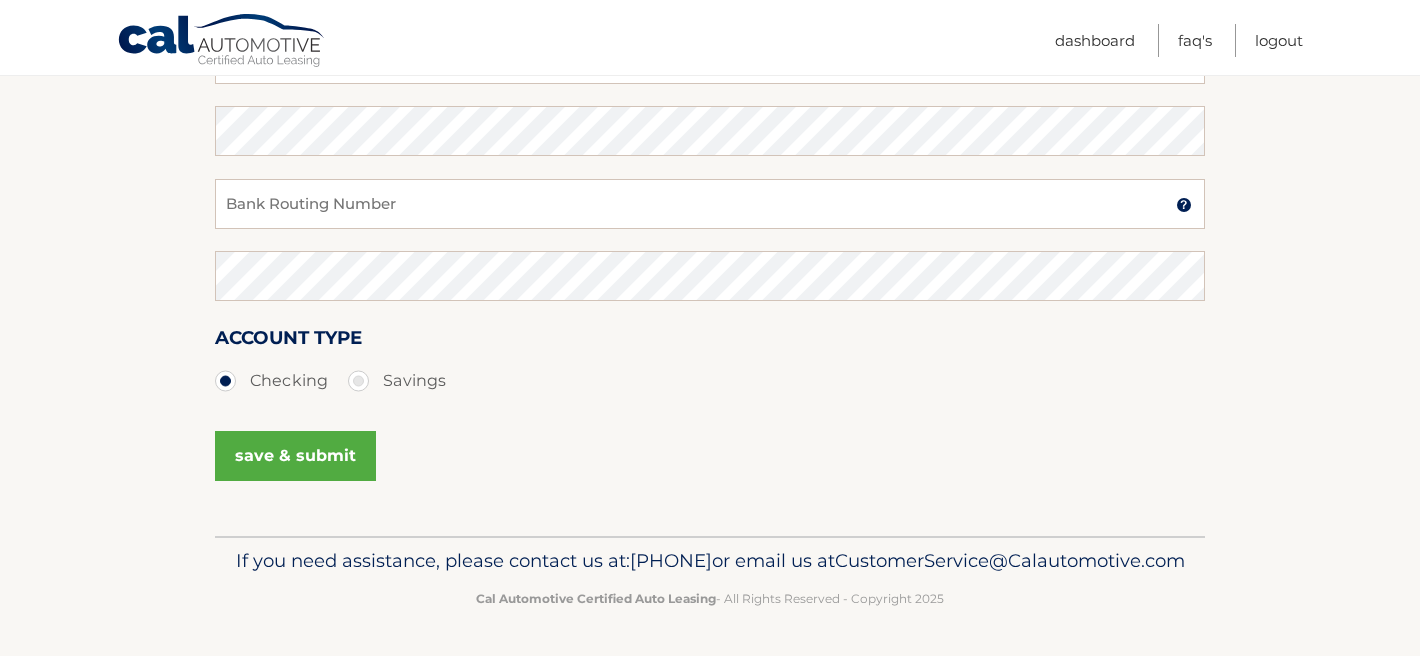scroll, scrollTop: 491, scrollLeft: 0, axis: vertical 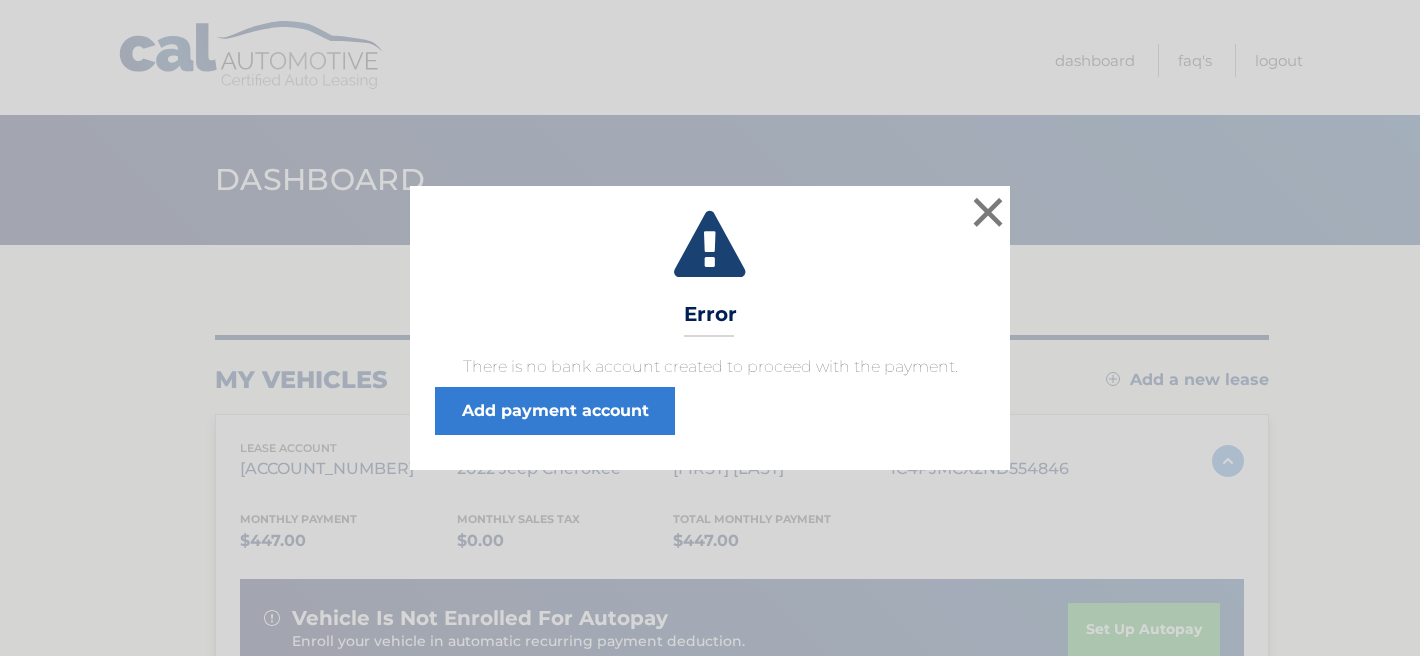 click on "There is no bank account created to proceed with the payment." at bounding box center (710, 367) 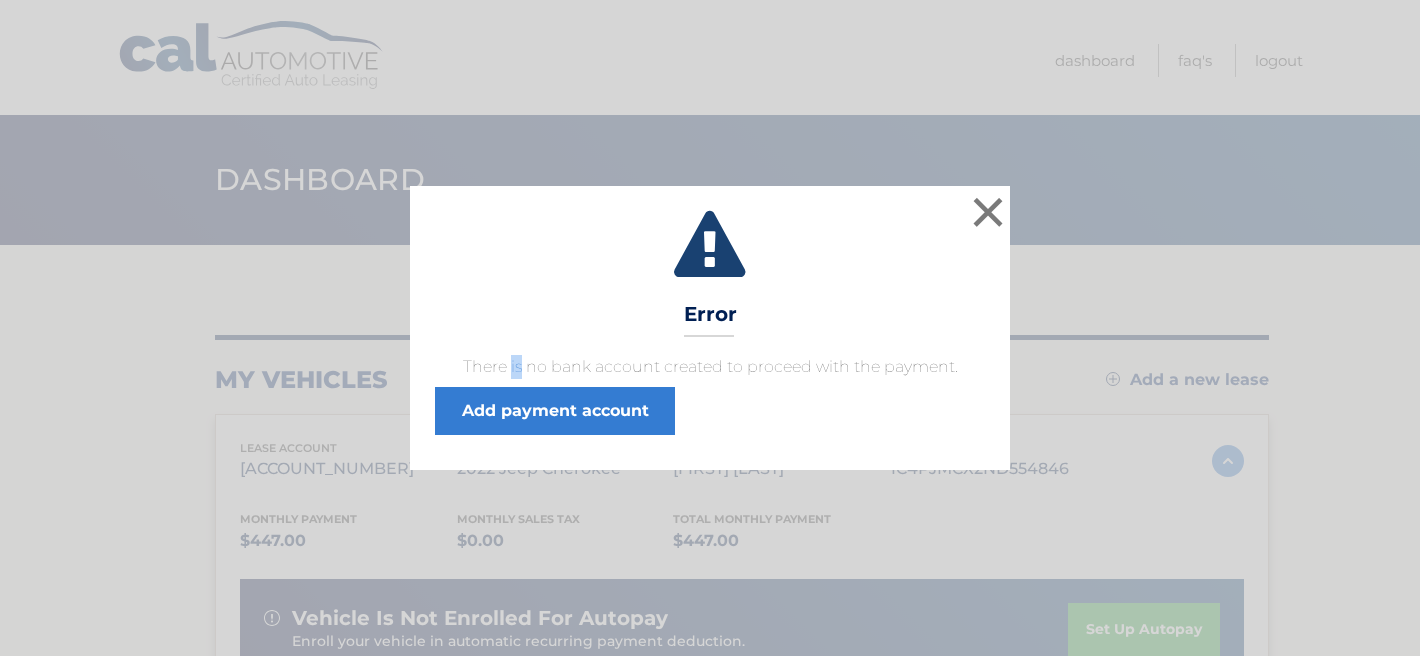 click on "There is no bank account created to proceed with the payment." at bounding box center (710, 367) 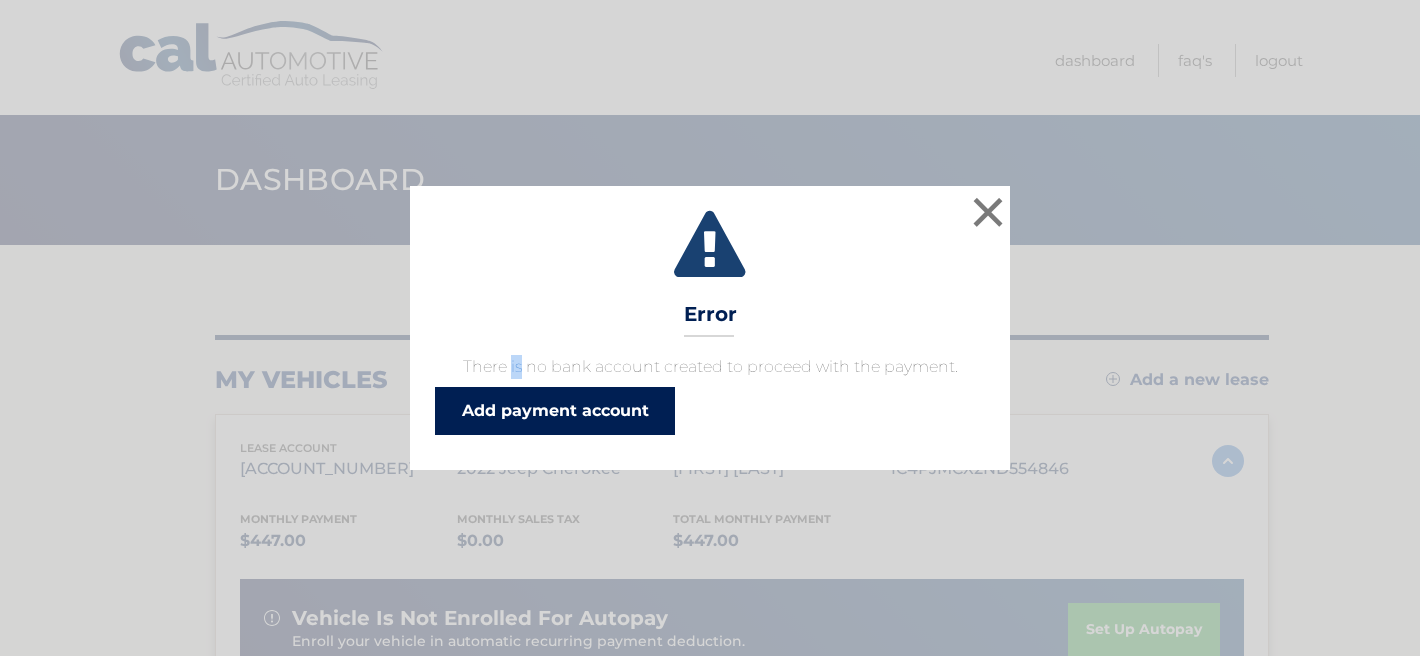 click on "Add payment account" at bounding box center [555, 411] 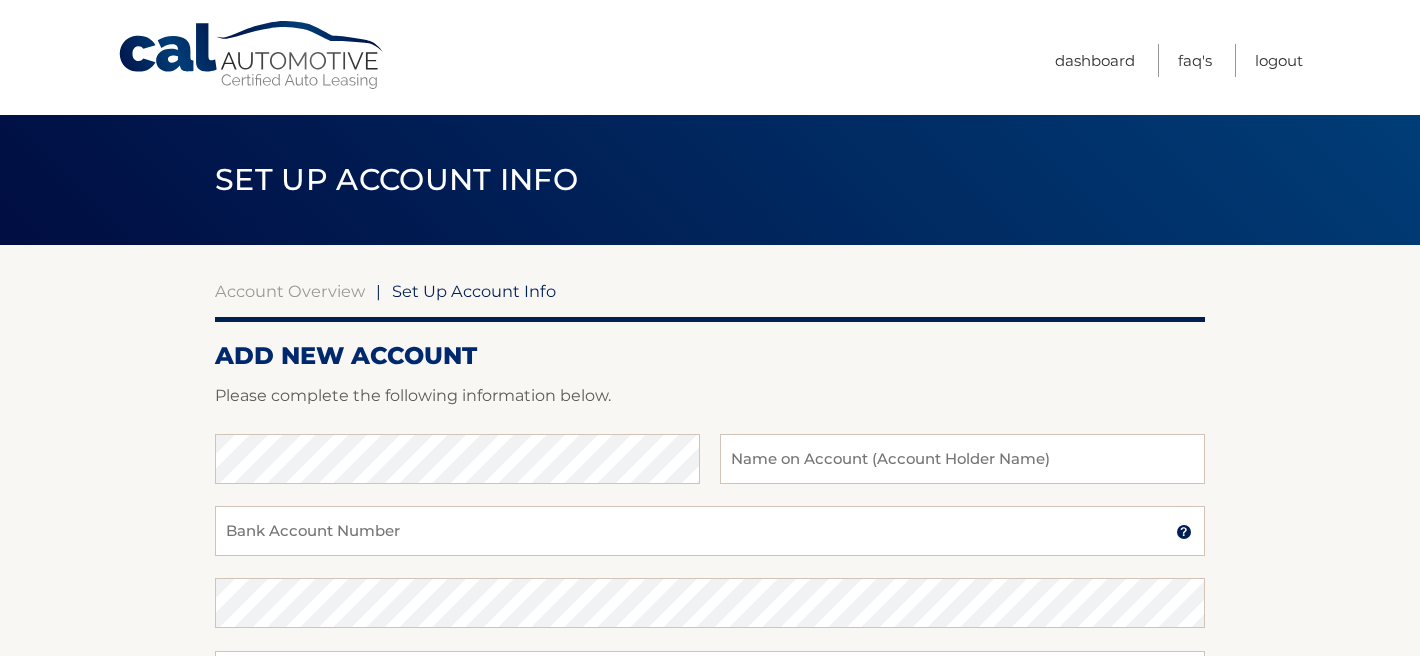 scroll, scrollTop: 0, scrollLeft: 0, axis: both 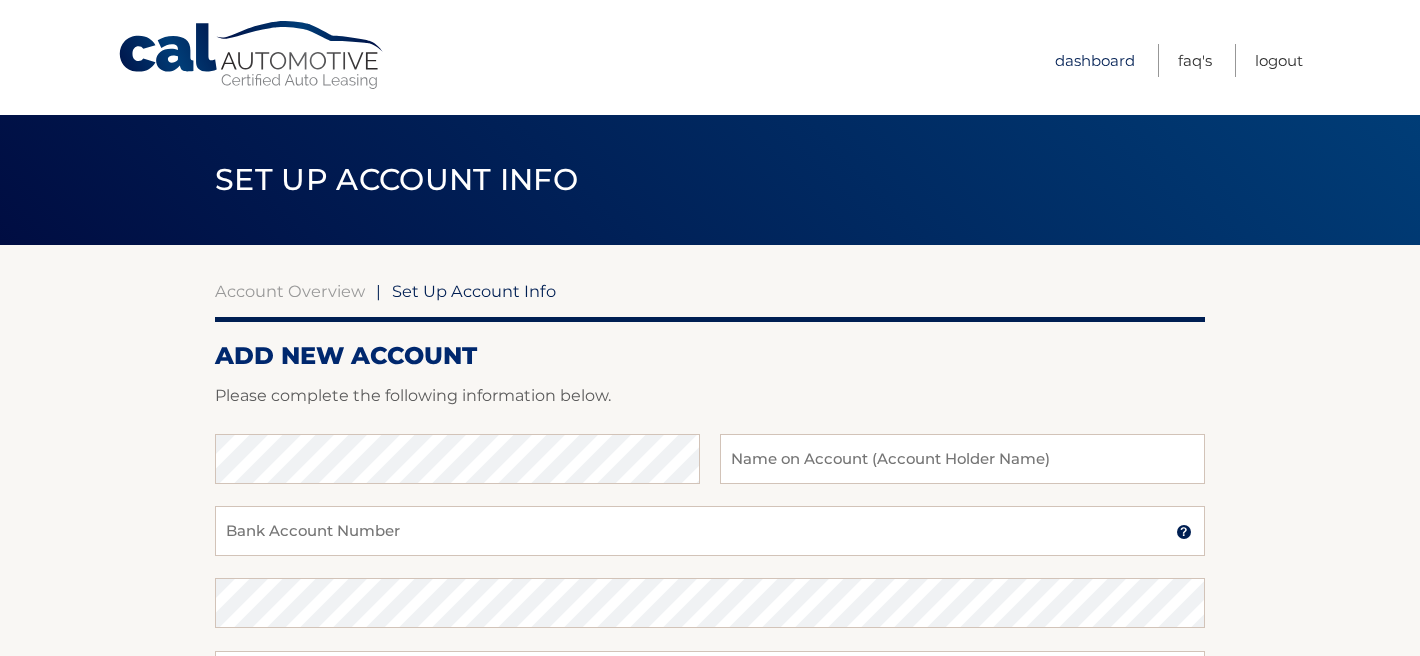 click on "Dashboard" at bounding box center [1095, 60] 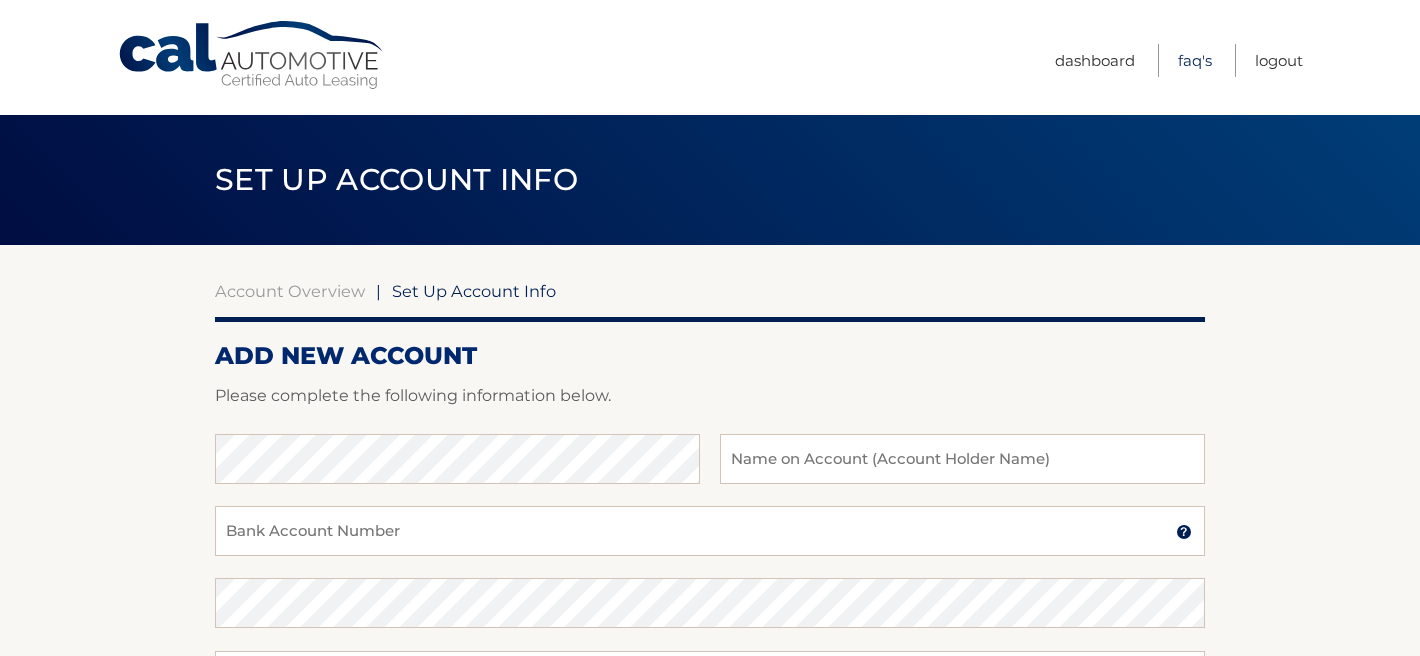 click on "FAQ's" at bounding box center [1195, 60] 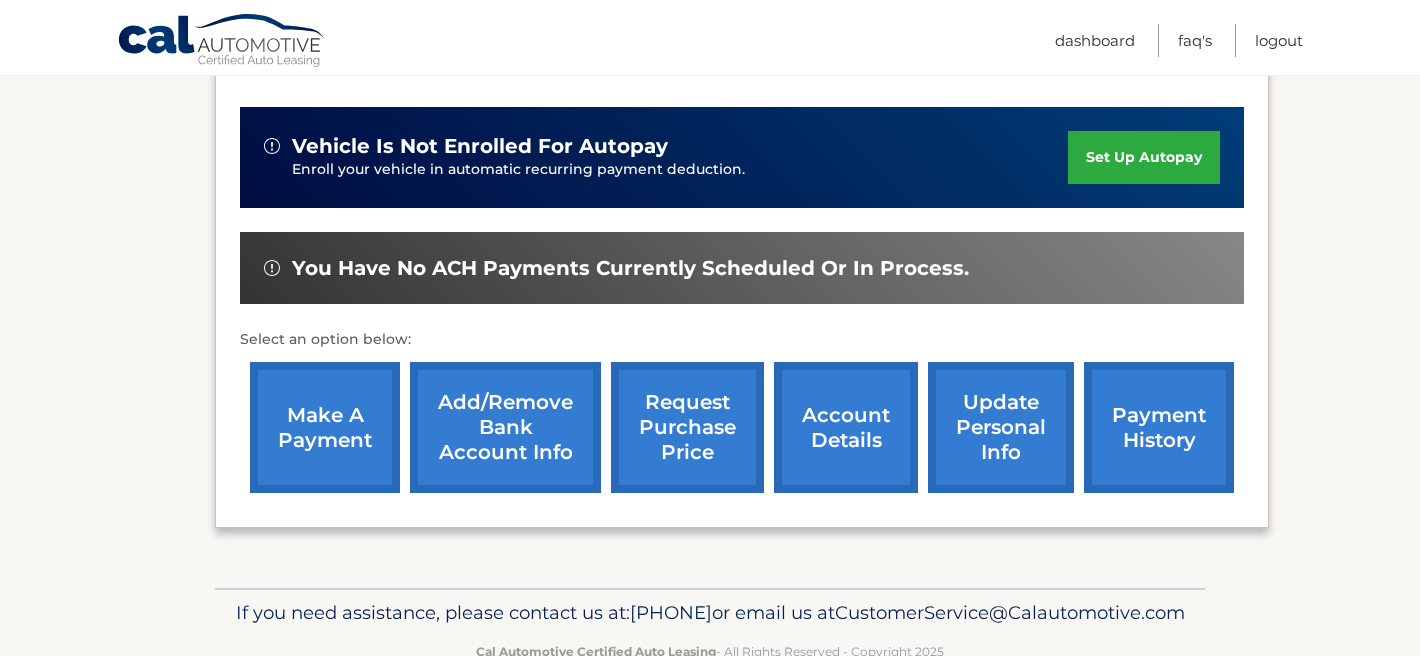 scroll, scrollTop: 473, scrollLeft: 0, axis: vertical 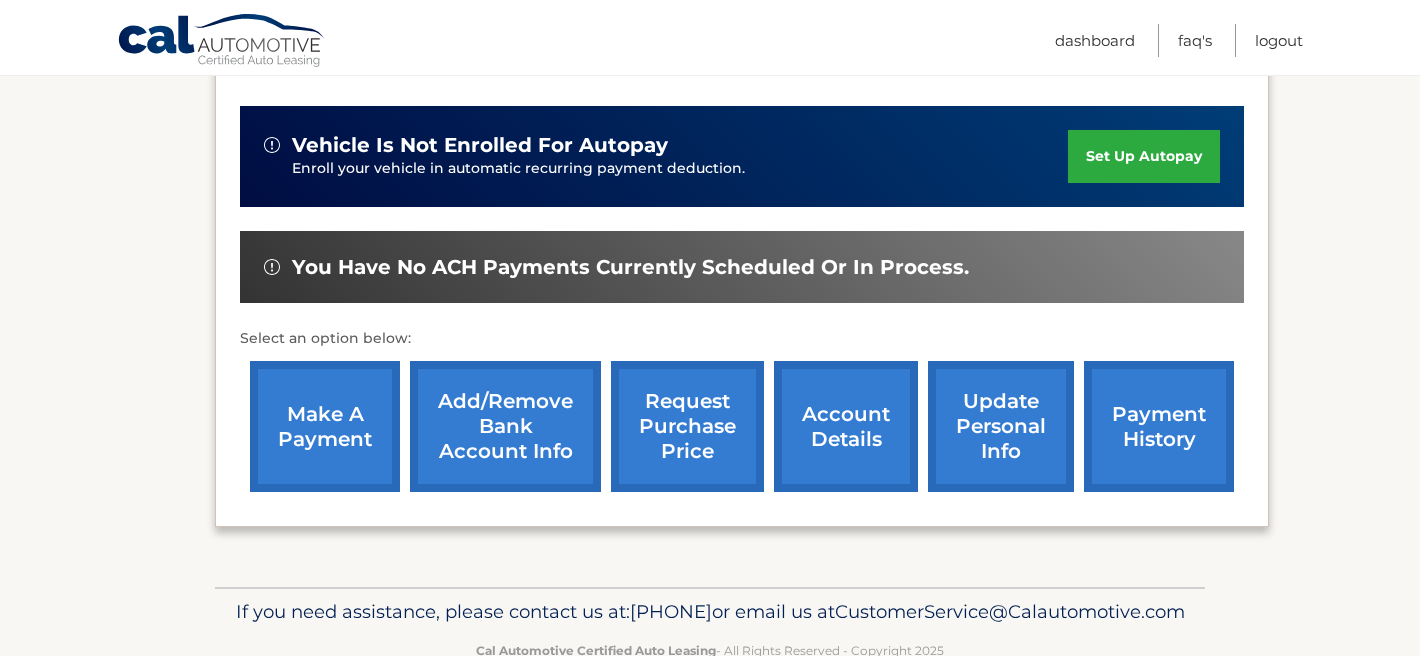 click on "make a payment" at bounding box center (325, 426) 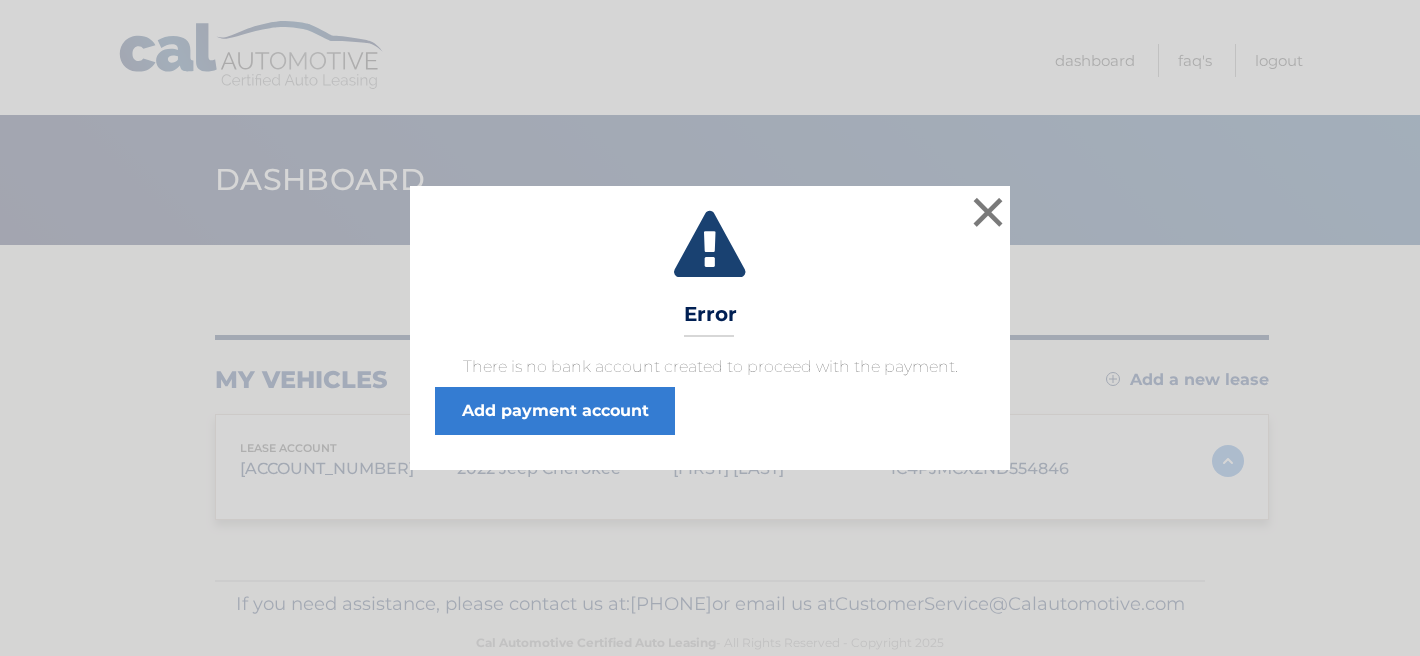 scroll, scrollTop: 0, scrollLeft: 0, axis: both 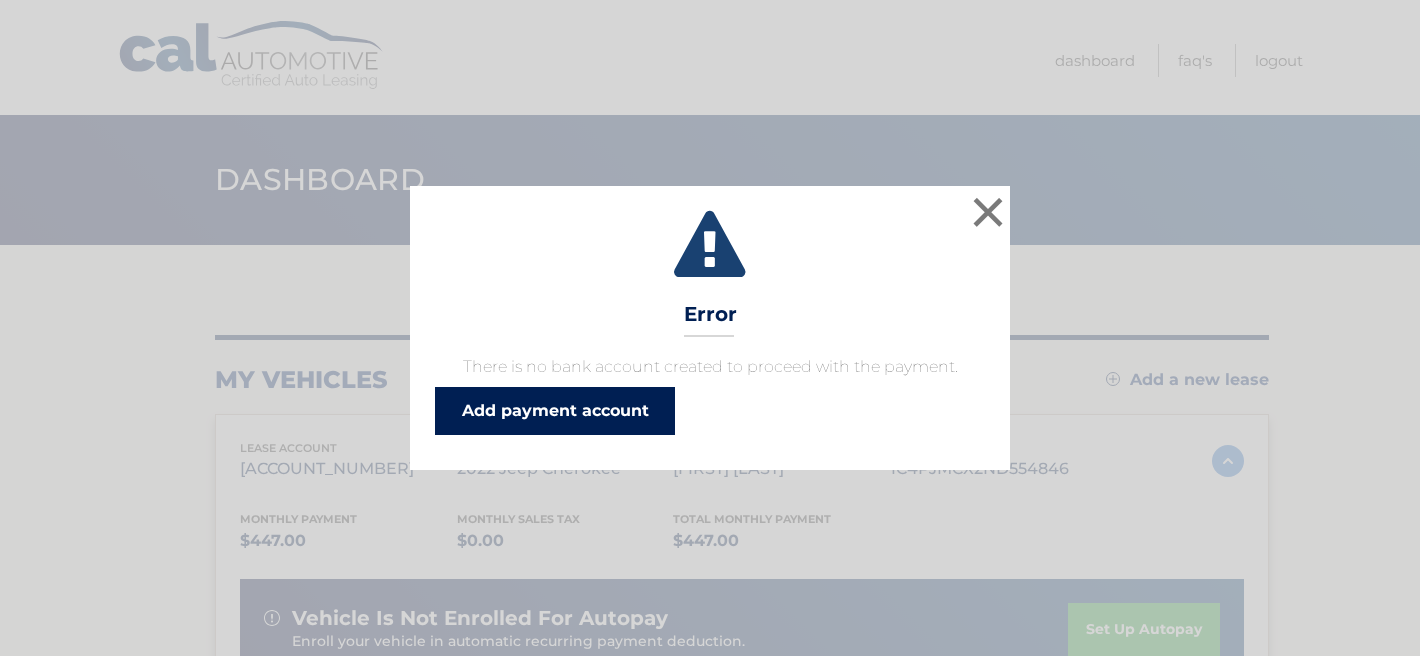 click on "Add payment account" at bounding box center (555, 411) 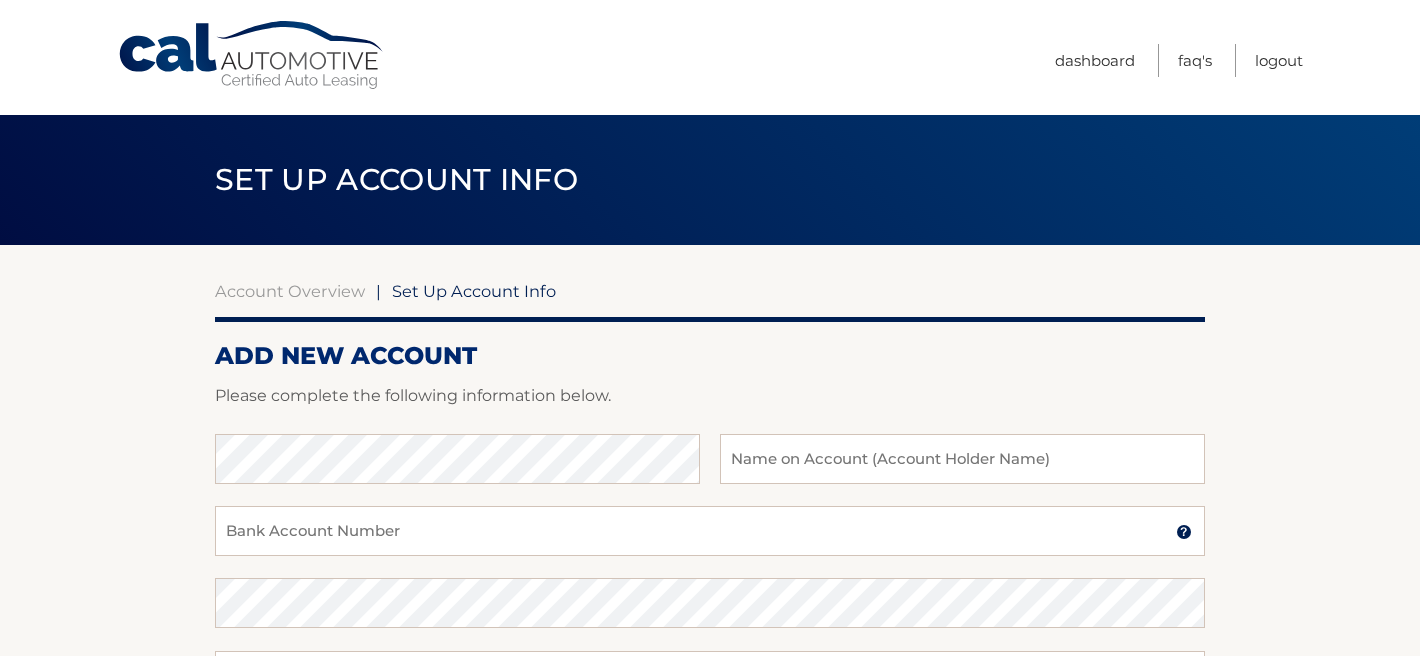 scroll, scrollTop: 0, scrollLeft: 0, axis: both 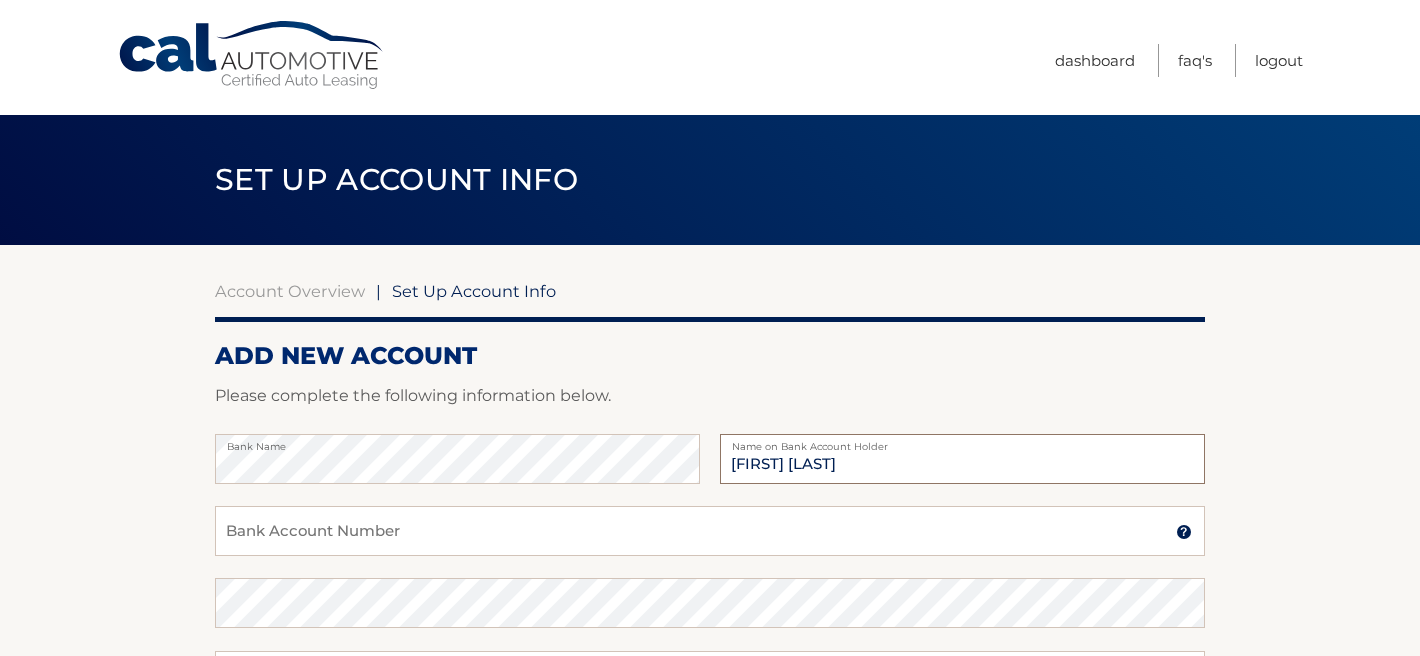 type on "[FIRST] [LAST]" 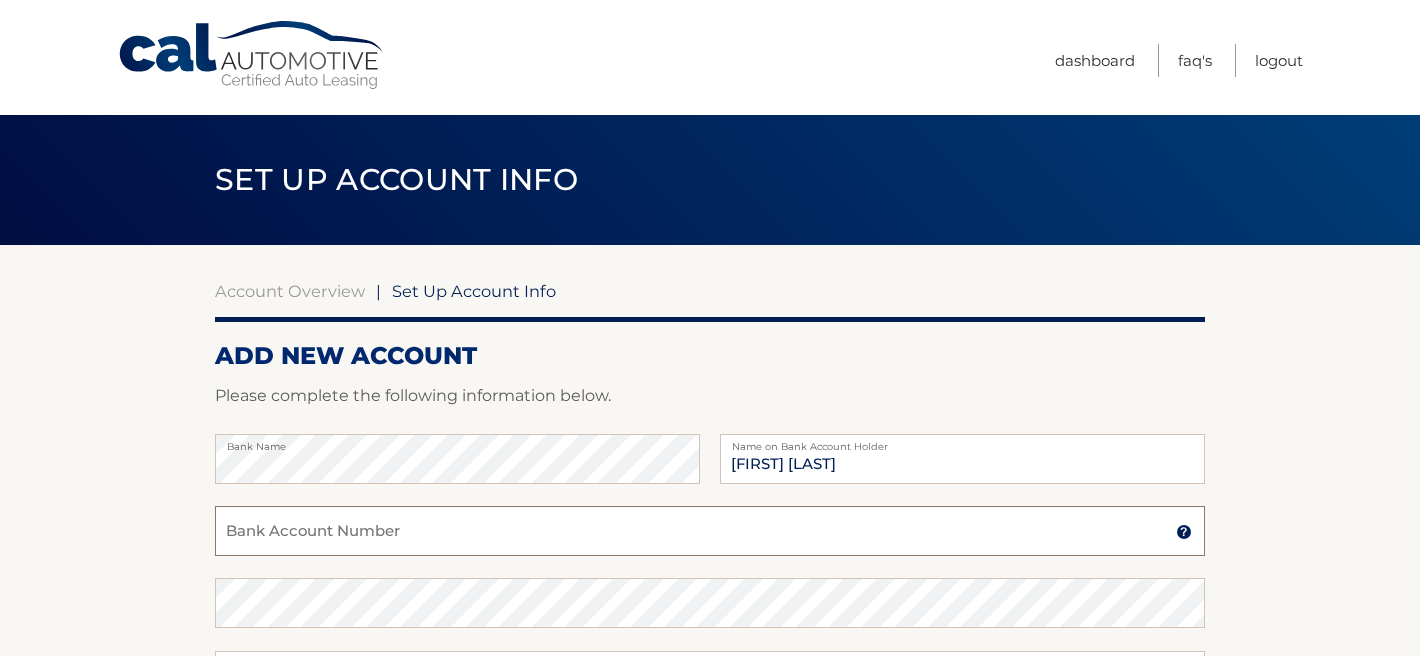 click on "Bank Account Number" at bounding box center (710, 531) 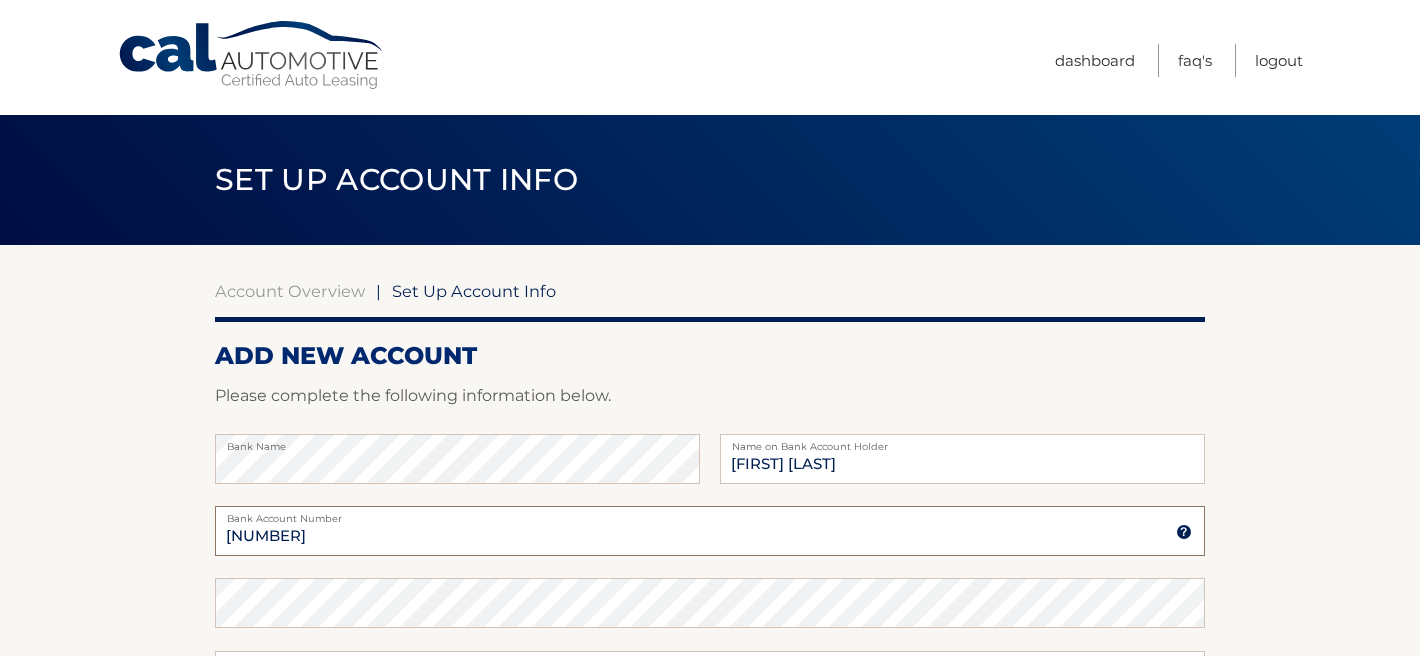 type on "[NUMBER]" 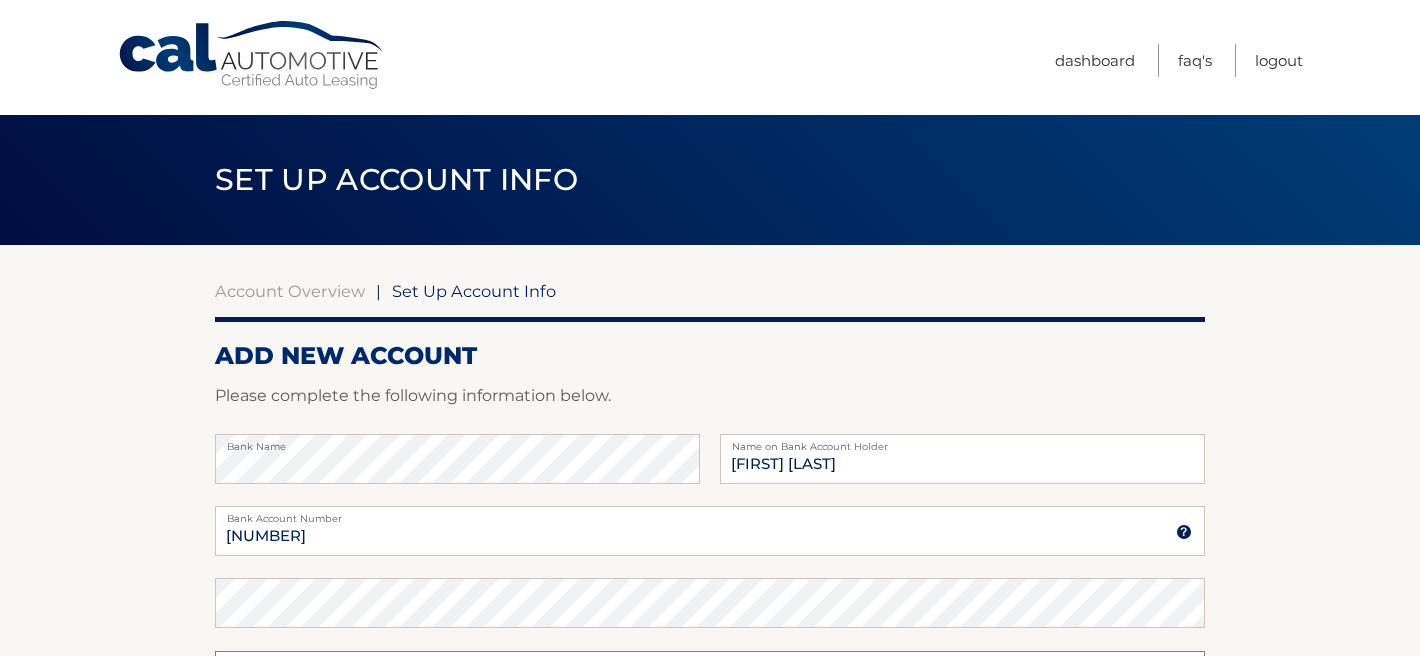 scroll, scrollTop: 44, scrollLeft: 0, axis: vertical 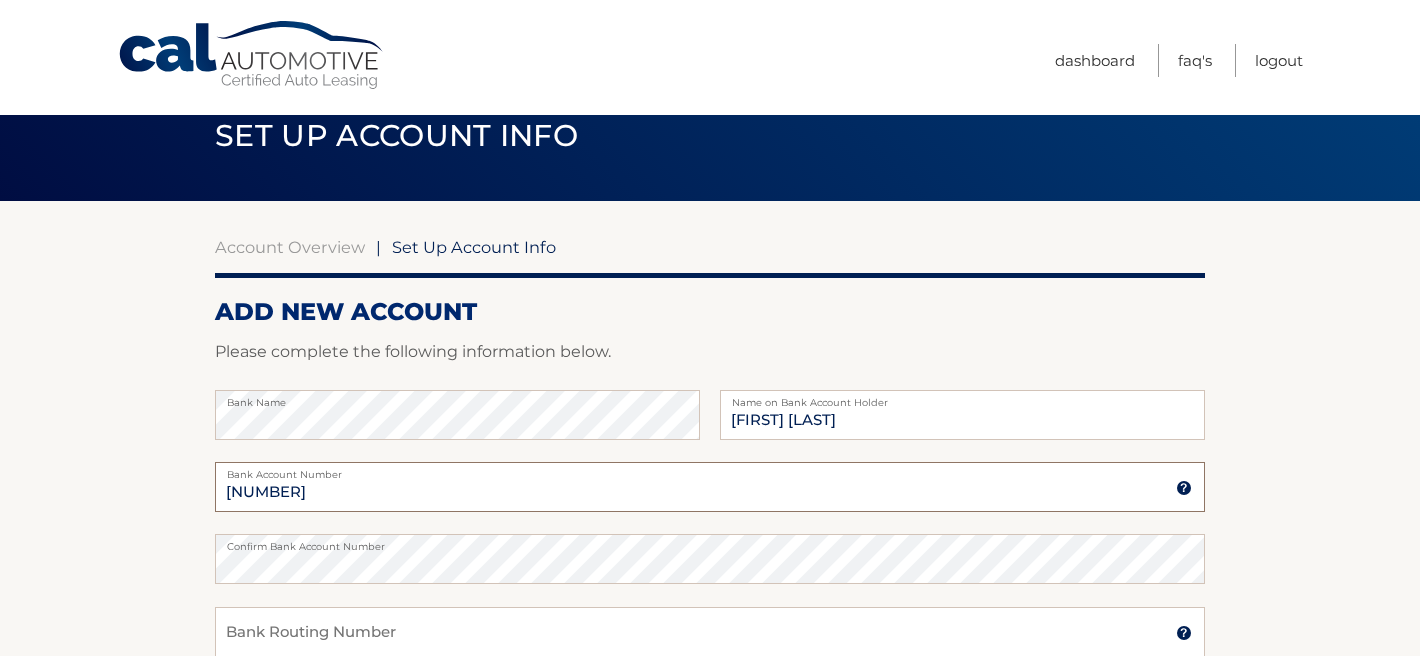 click on "[NUMBER]" at bounding box center (710, 487) 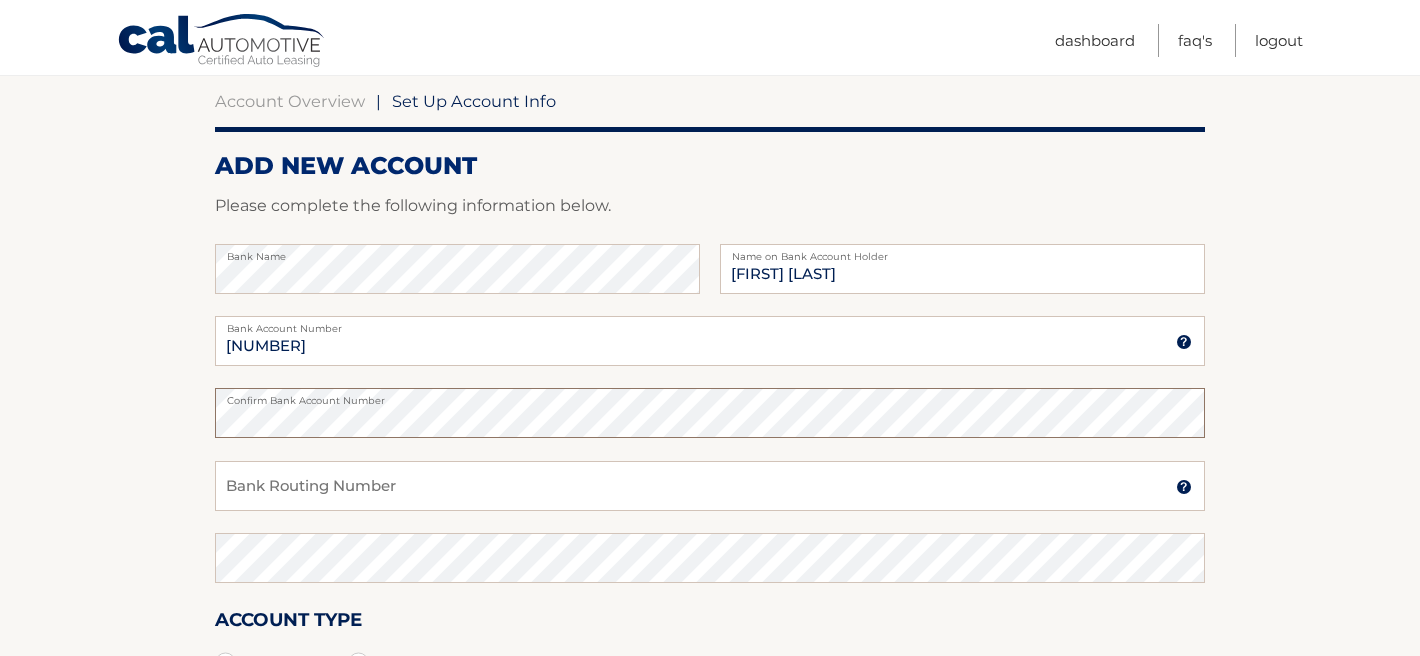 scroll, scrollTop: 194, scrollLeft: 0, axis: vertical 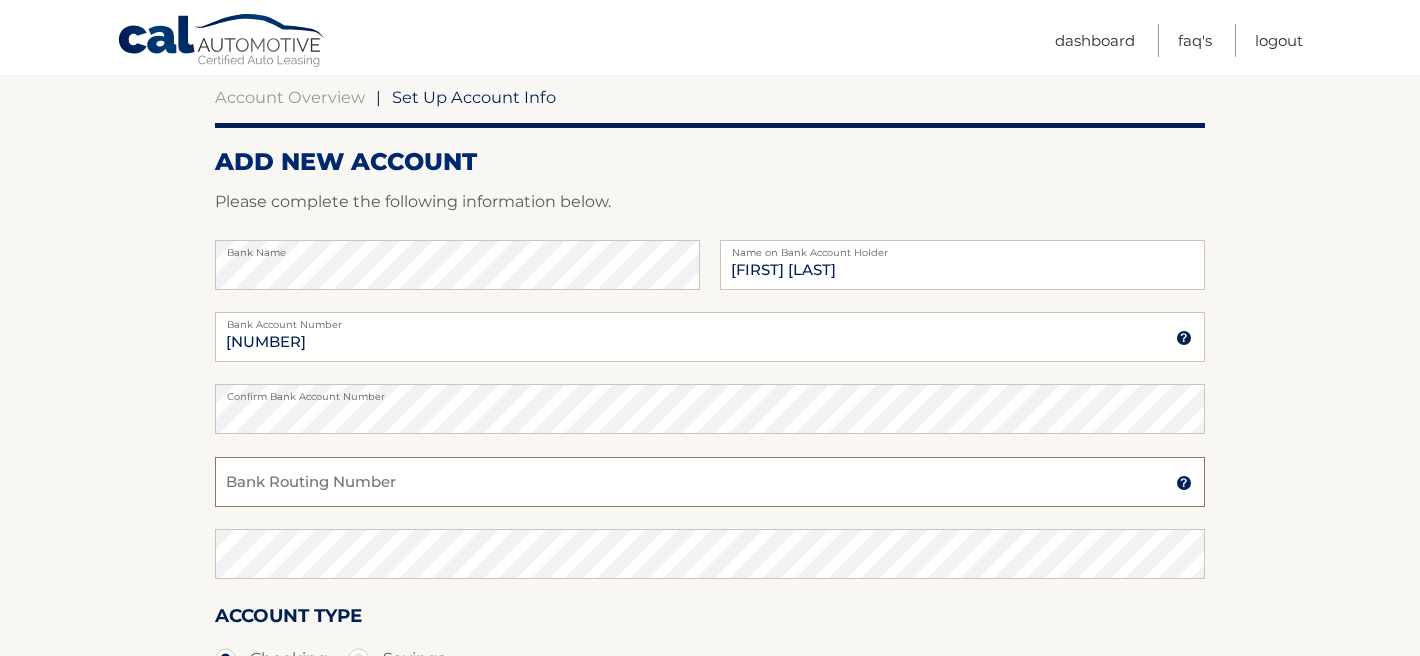 click on "Bank Routing Number" at bounding box center (710, 482) 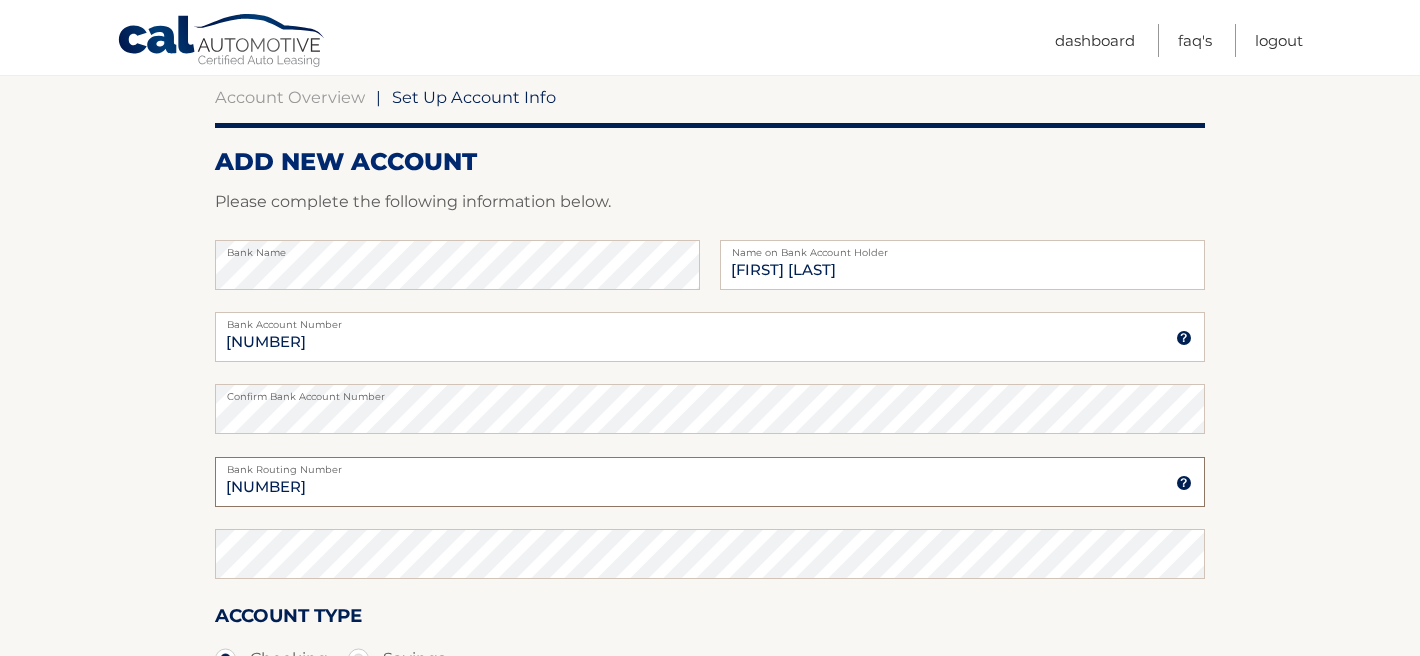 type on "221272303" 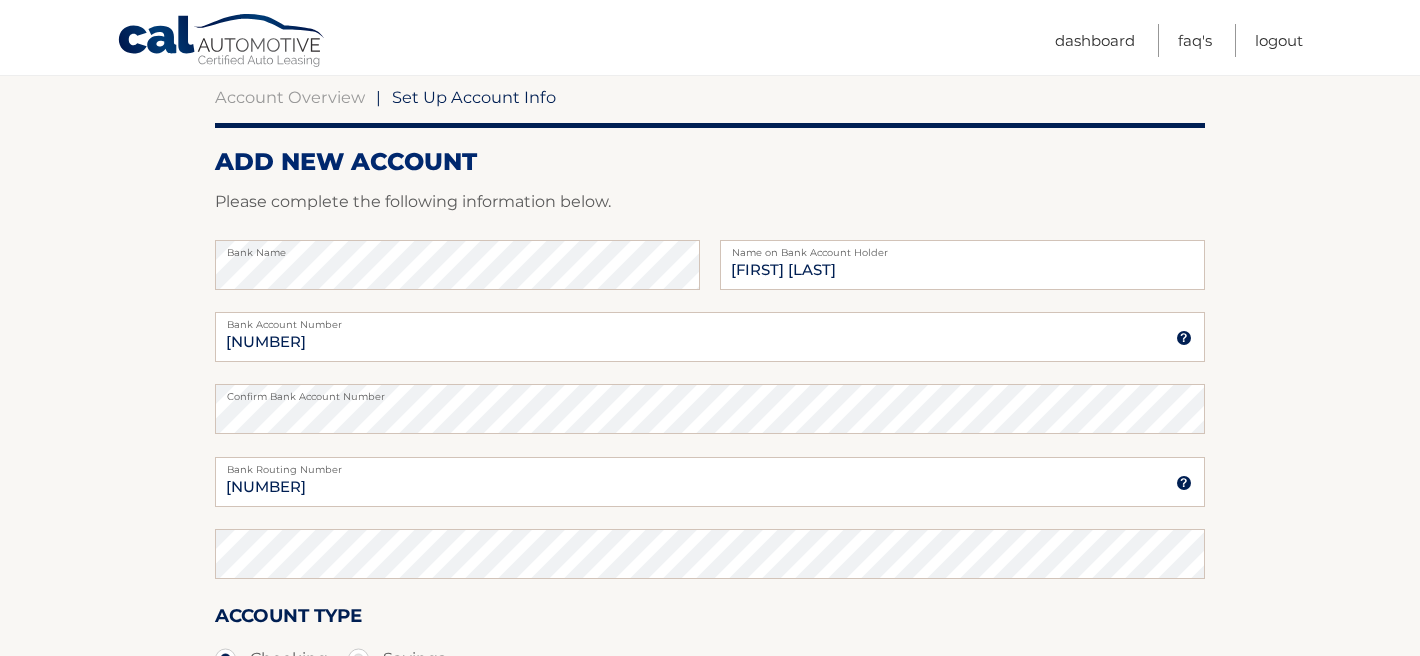 type 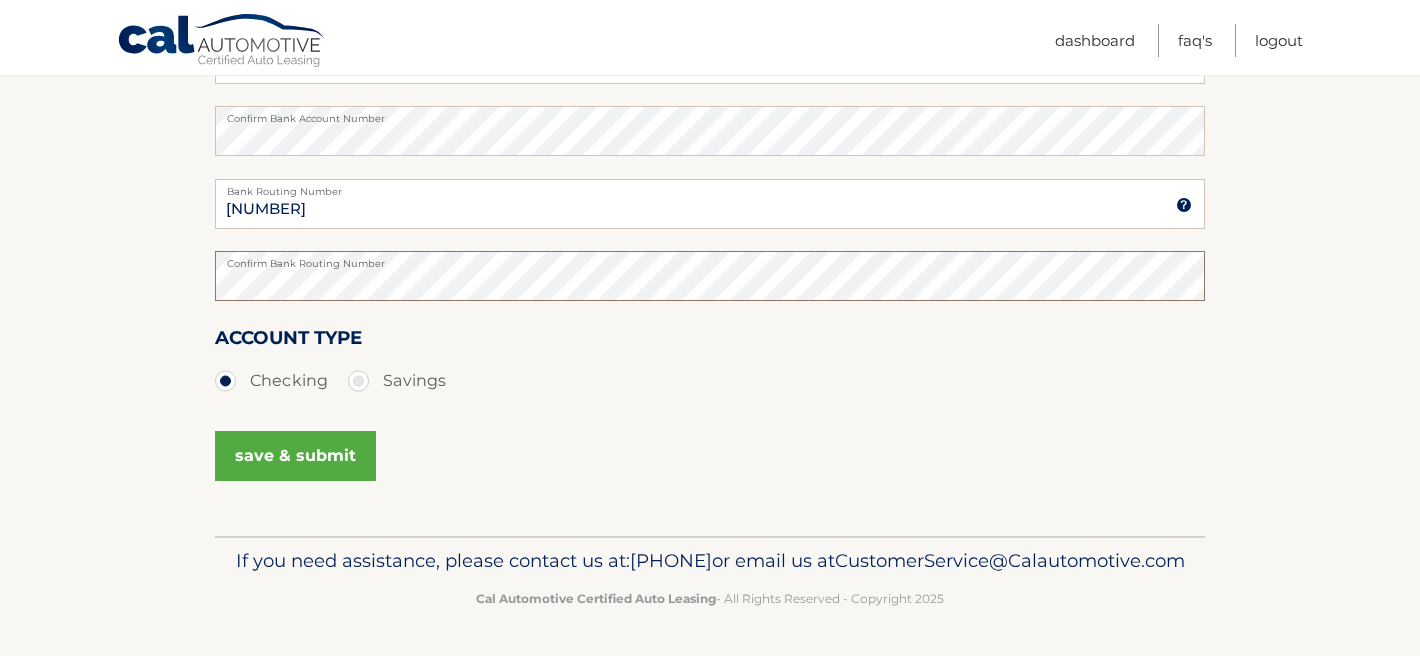 scroll, scrollTop: 503, scrollLeft: 0, axis: vertical 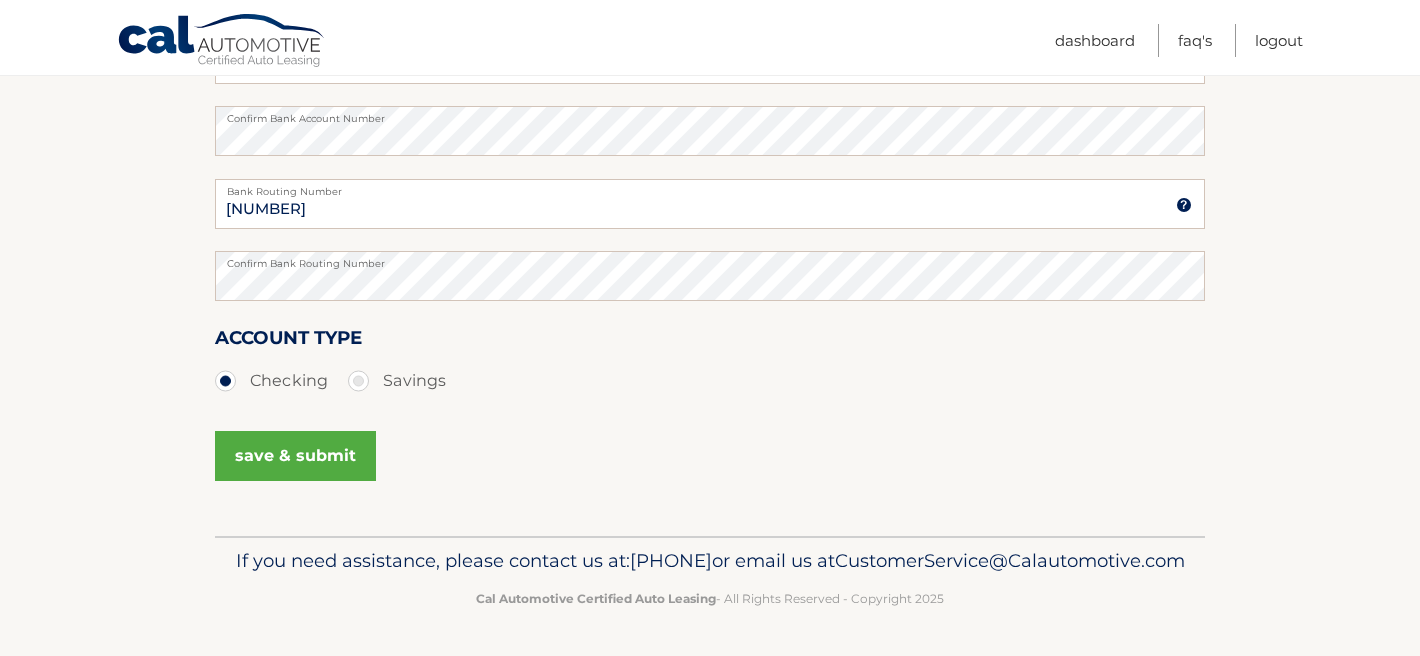 click on "save & submit" at bounding box center (295, 456) 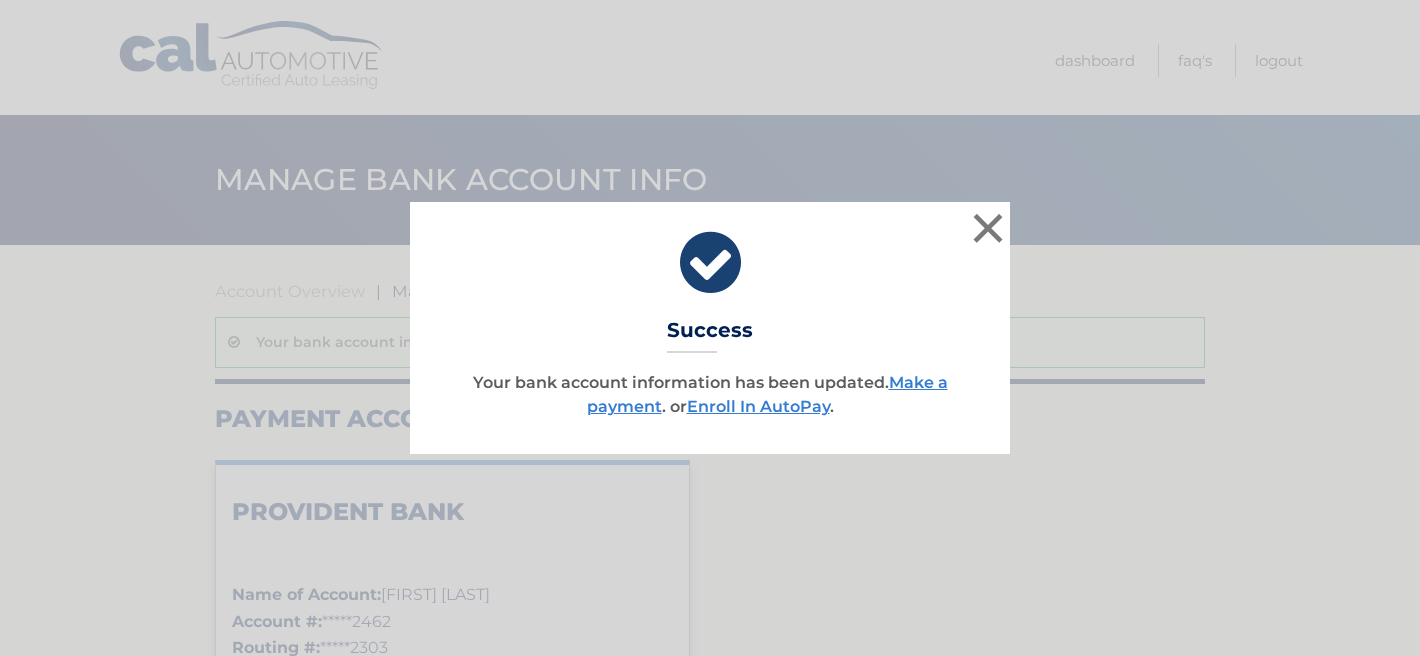 scroll, scrollTop: 0, scrollLeft: 0, axis: both 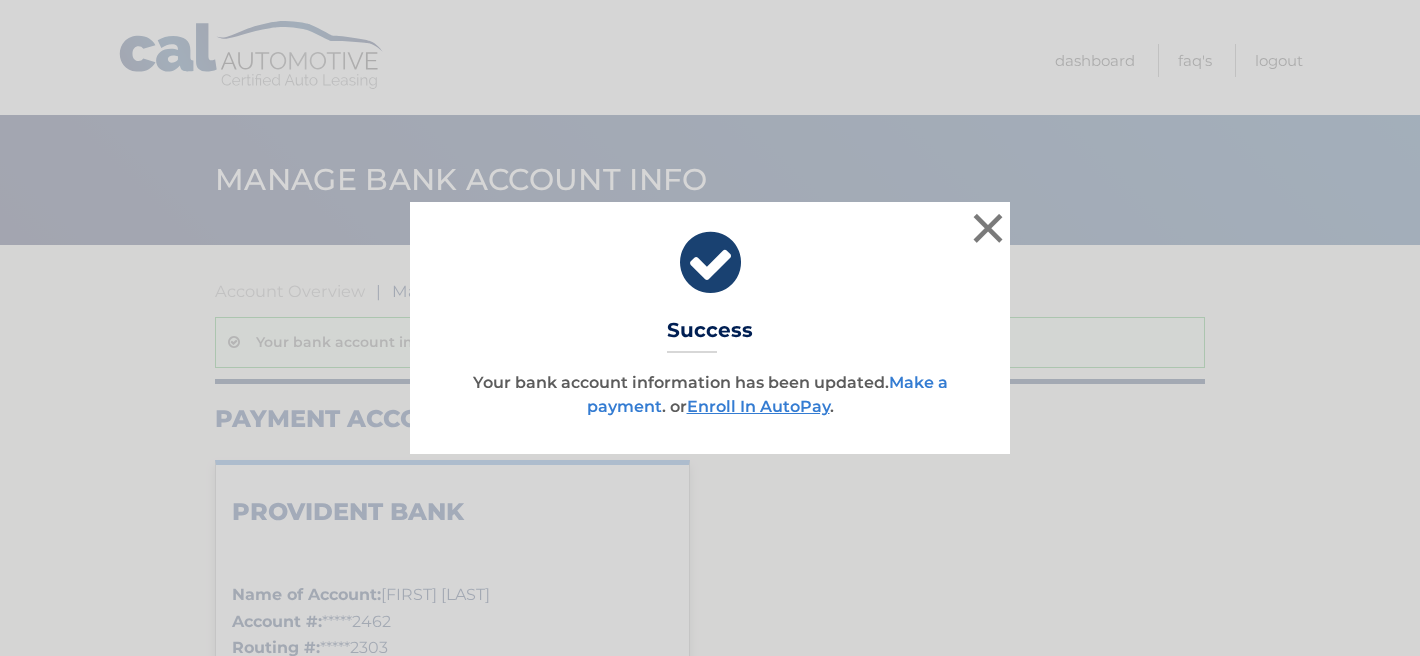 click on "Make a payment" at bounding box center (767, 394) 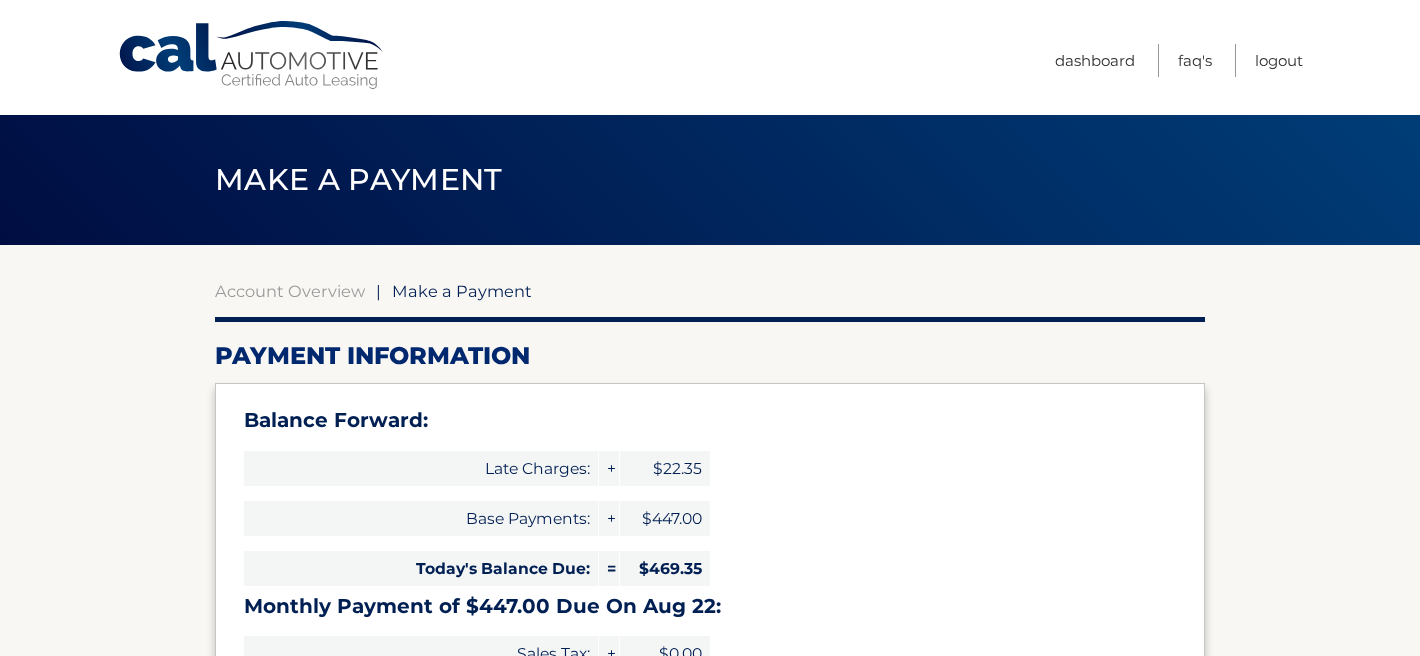 select on "NDBmMDNkMTItNWUwZi00Y2JiLWFhMzAtY2IxOTBkZmVjY2Ex" 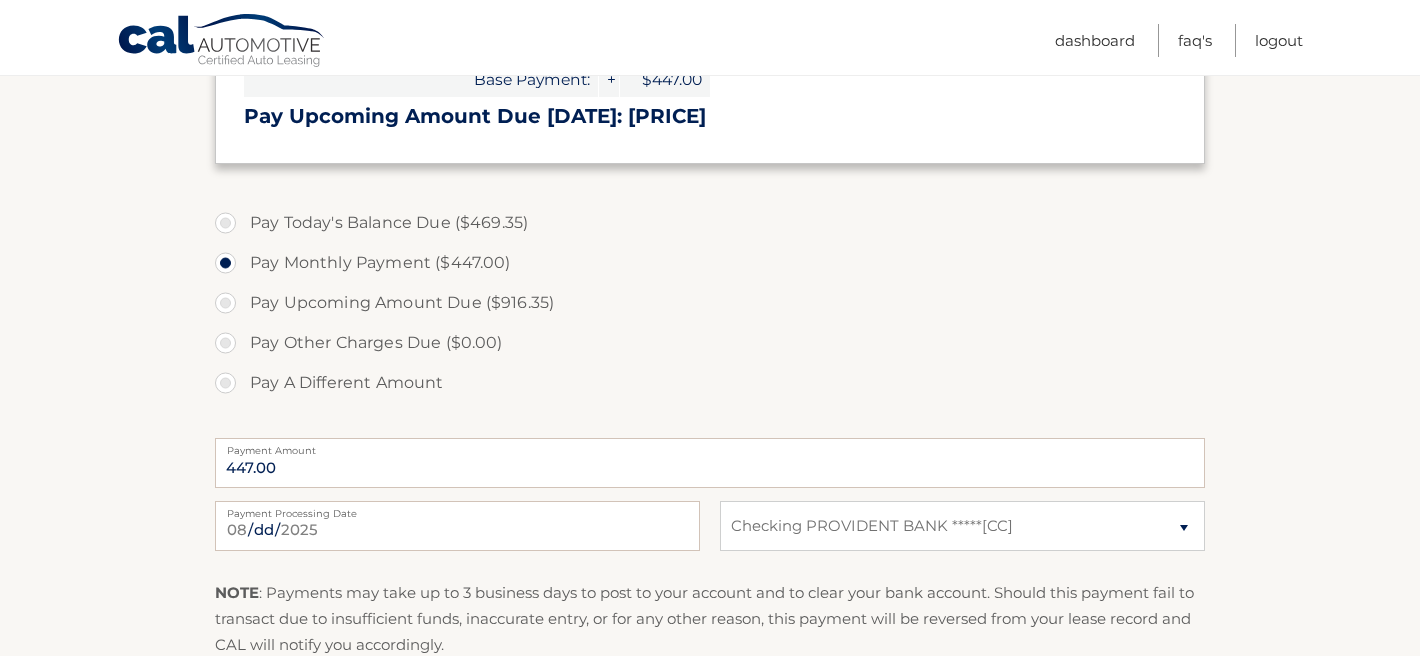 scroll, scrollTop: 630, scrollLeft: 0, axis: vertical 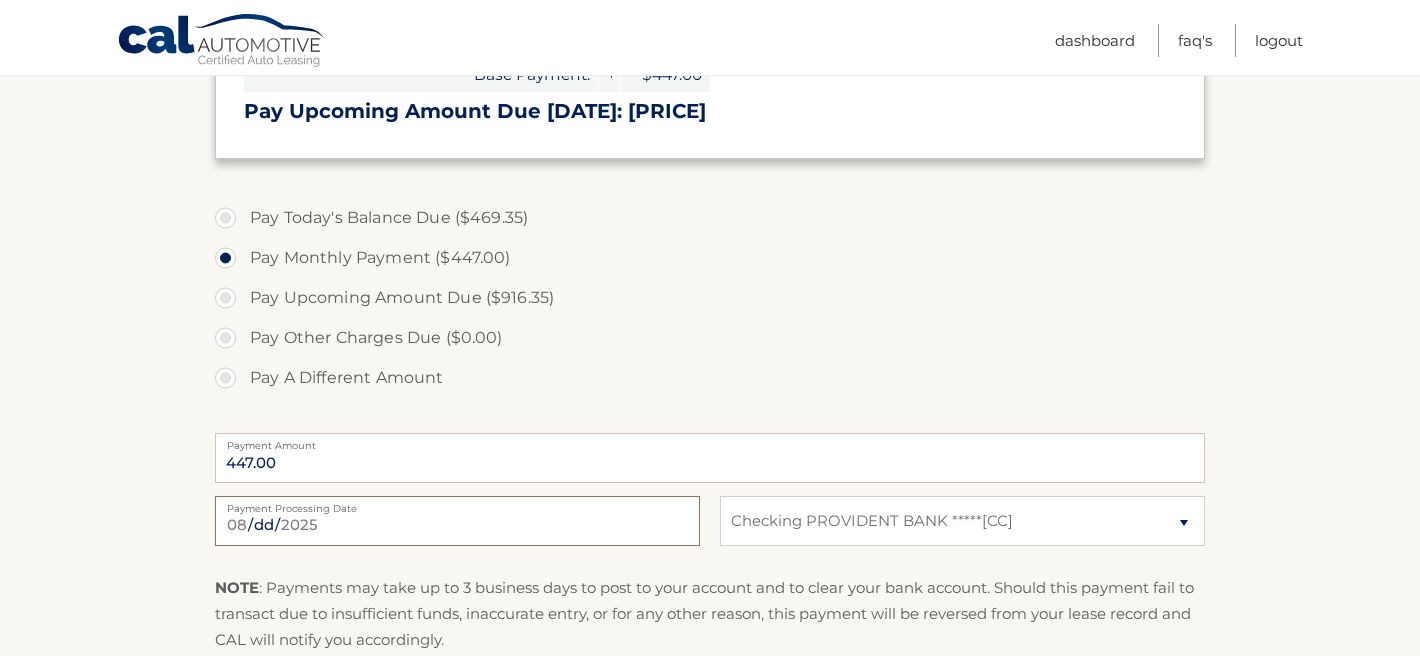click on "2025-08-04" at bounding box center (457, 521) 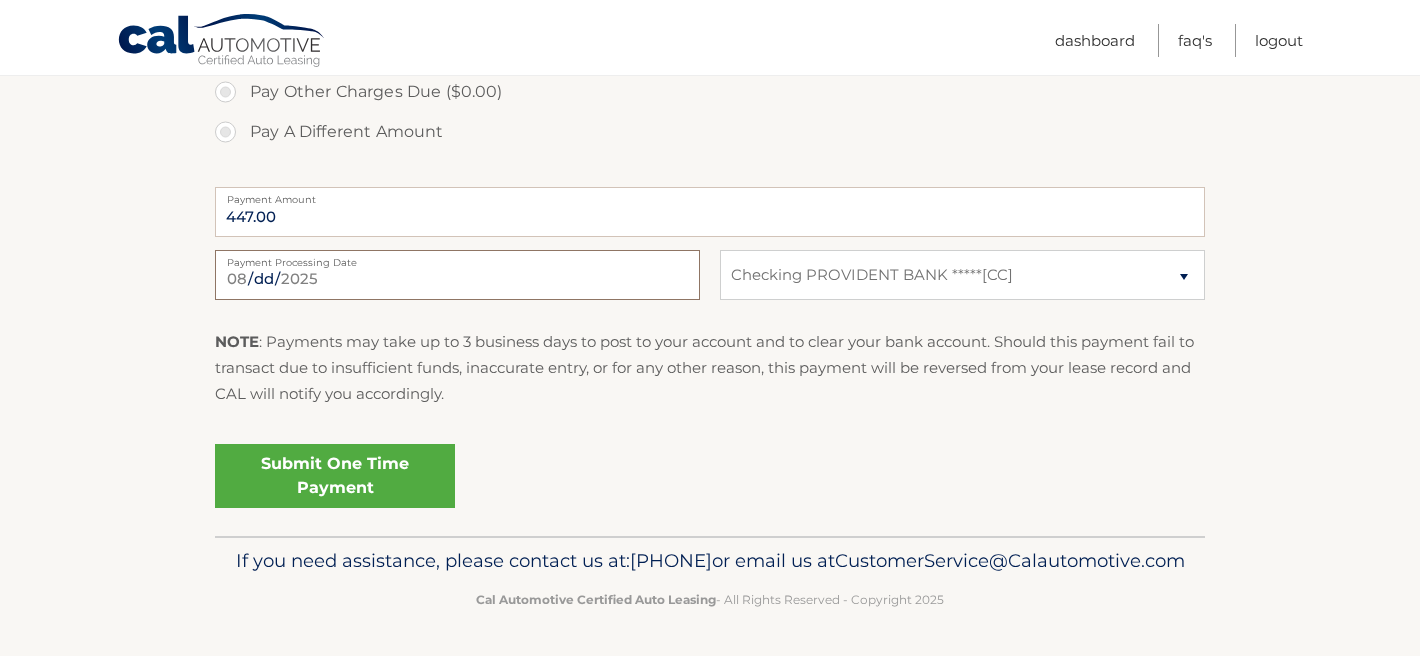 scroll, scrollTop: 908, scrollLeft: 0, axis: vertical 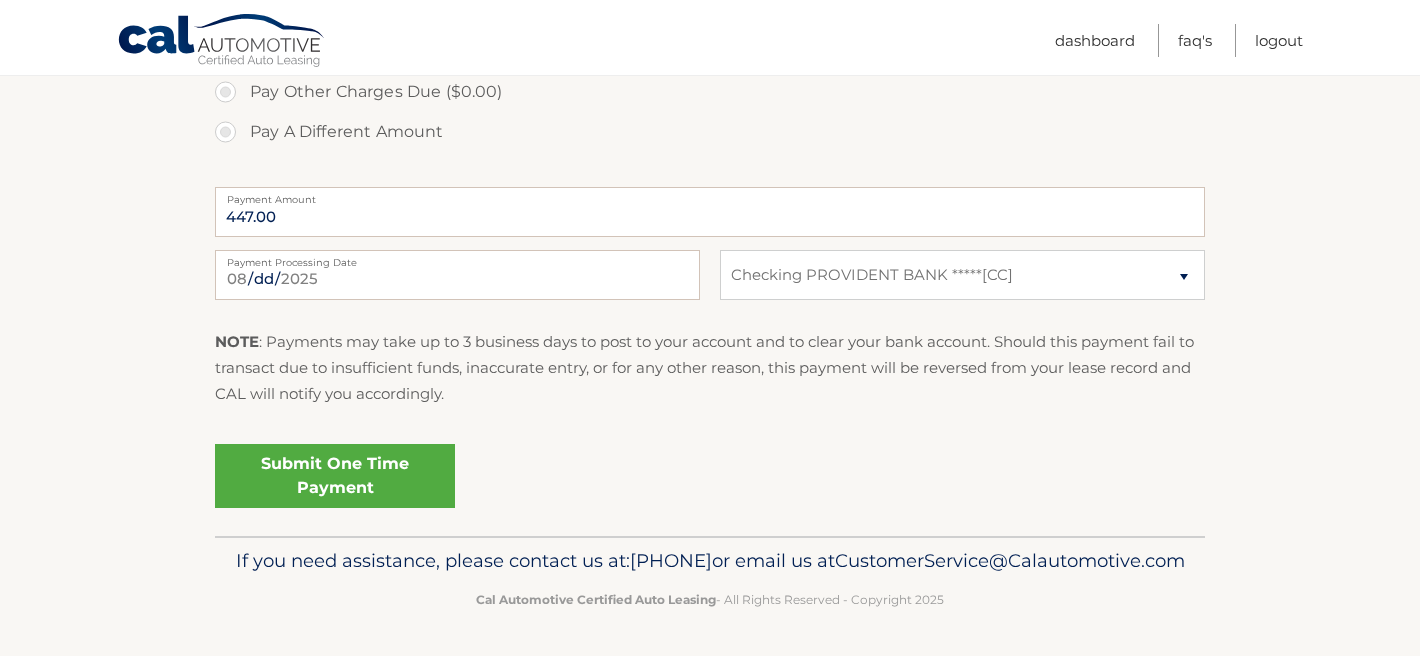 click on "Submit One Time Payment" at bounding box center [335, 476] 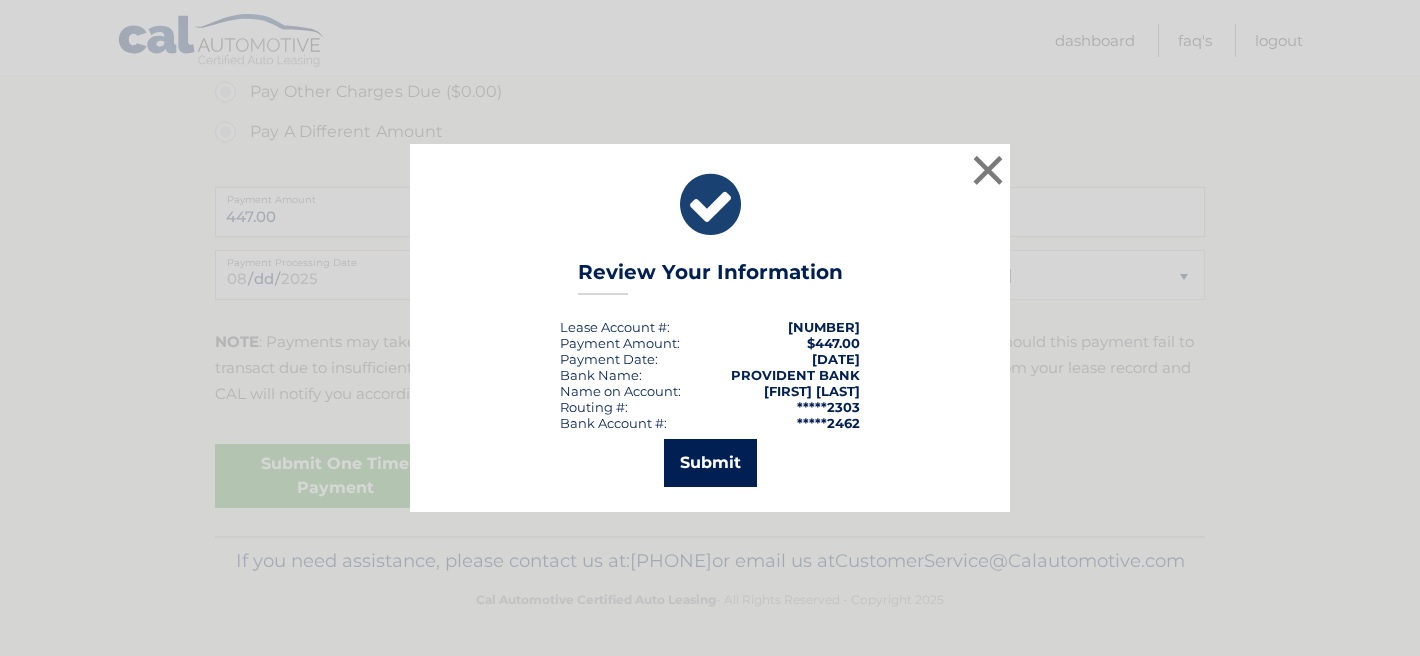 click on "Submit" at bounding box center [710, 463] 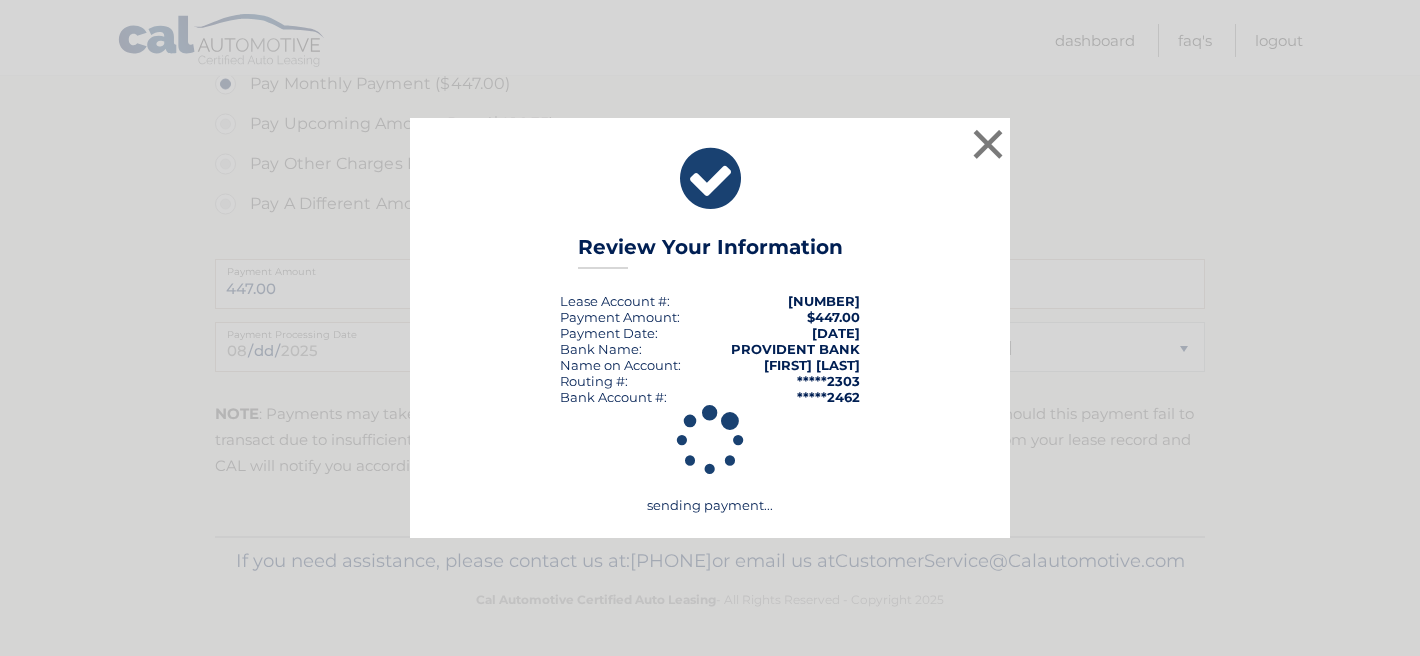 scroll, scrollTop: 836, scrollLeft: 0, axis: vertical 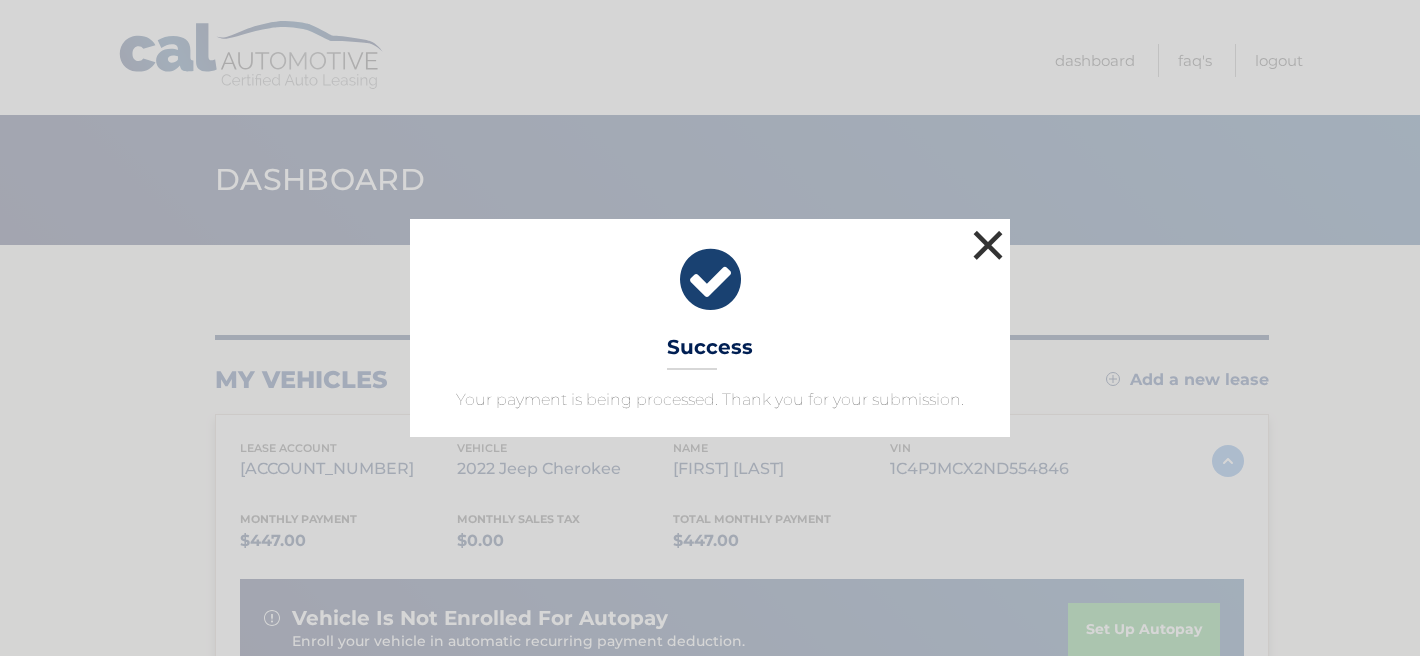 click on "×" at bounding box center [988, 245] 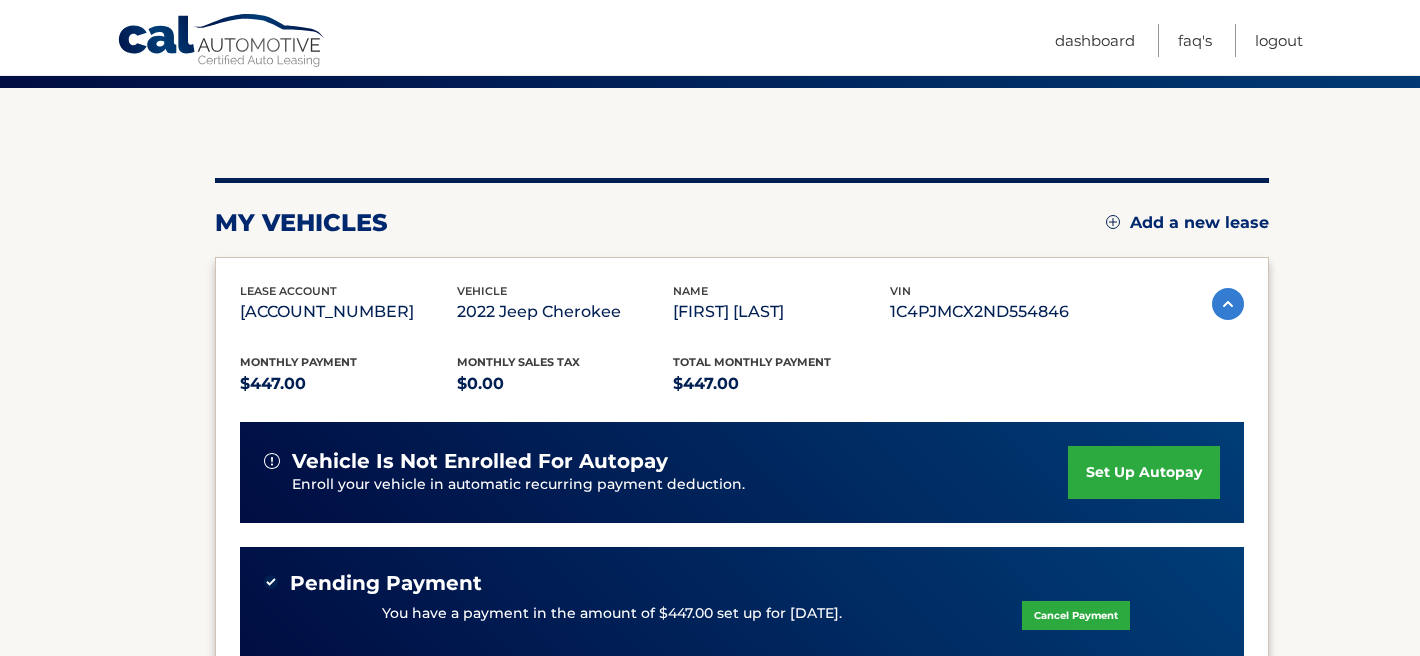 scroll, scrollTop: 153, scrollLeft: 0, axis: vertical 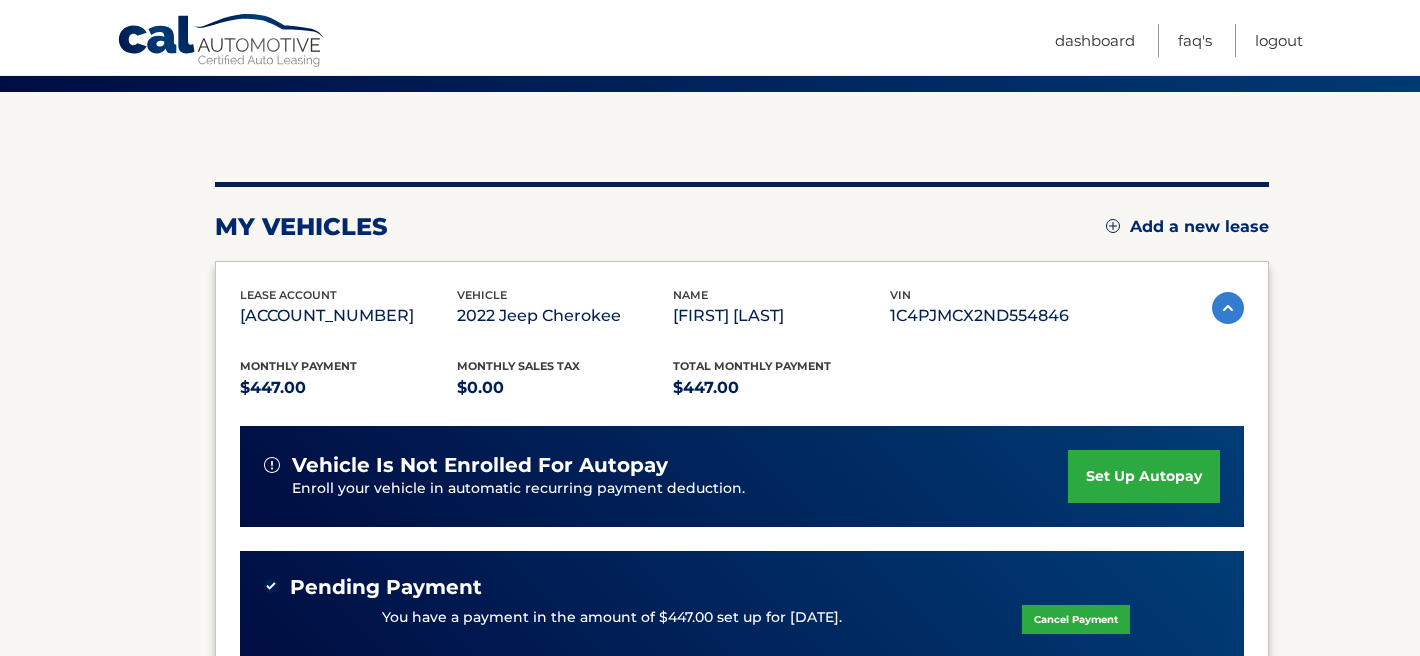 click on "set up autopay" at bounding box center [1144, 476] 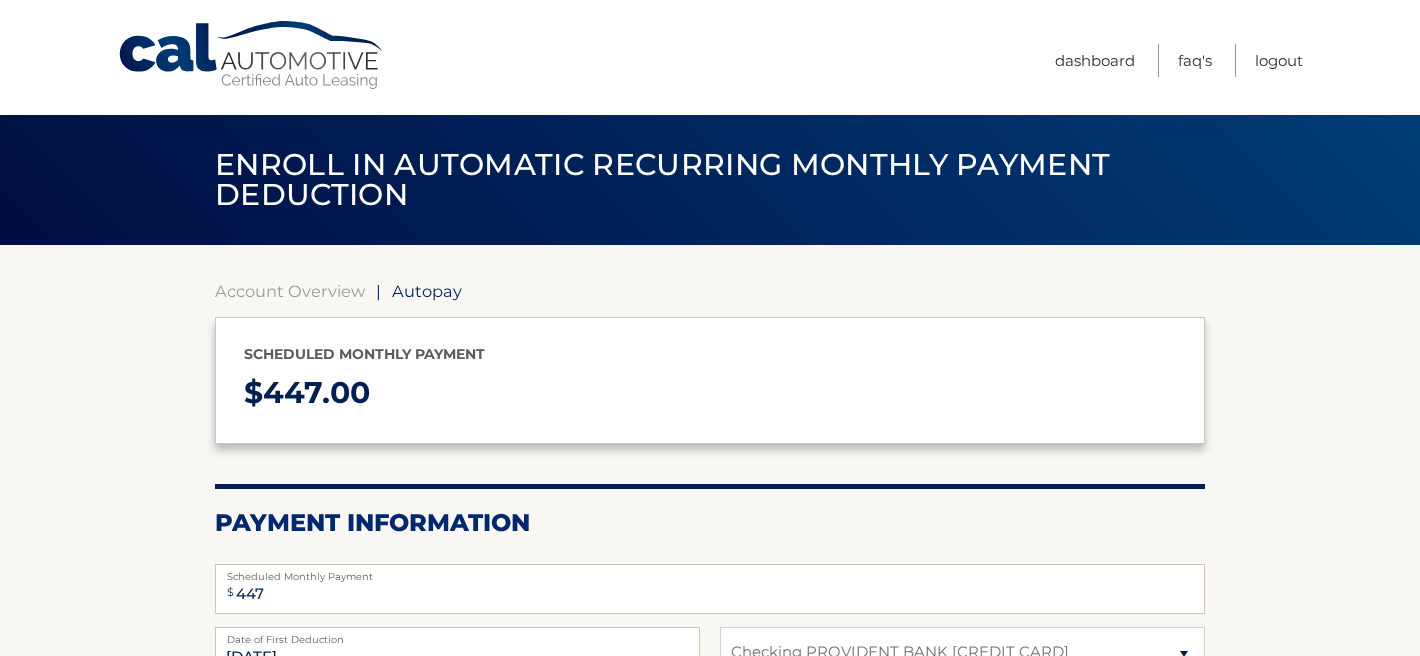 select on "NDBmMDNkMTItNWUwZi00Y2JiLWFhMzAtY2IxOTBkZmVjY2Ex" 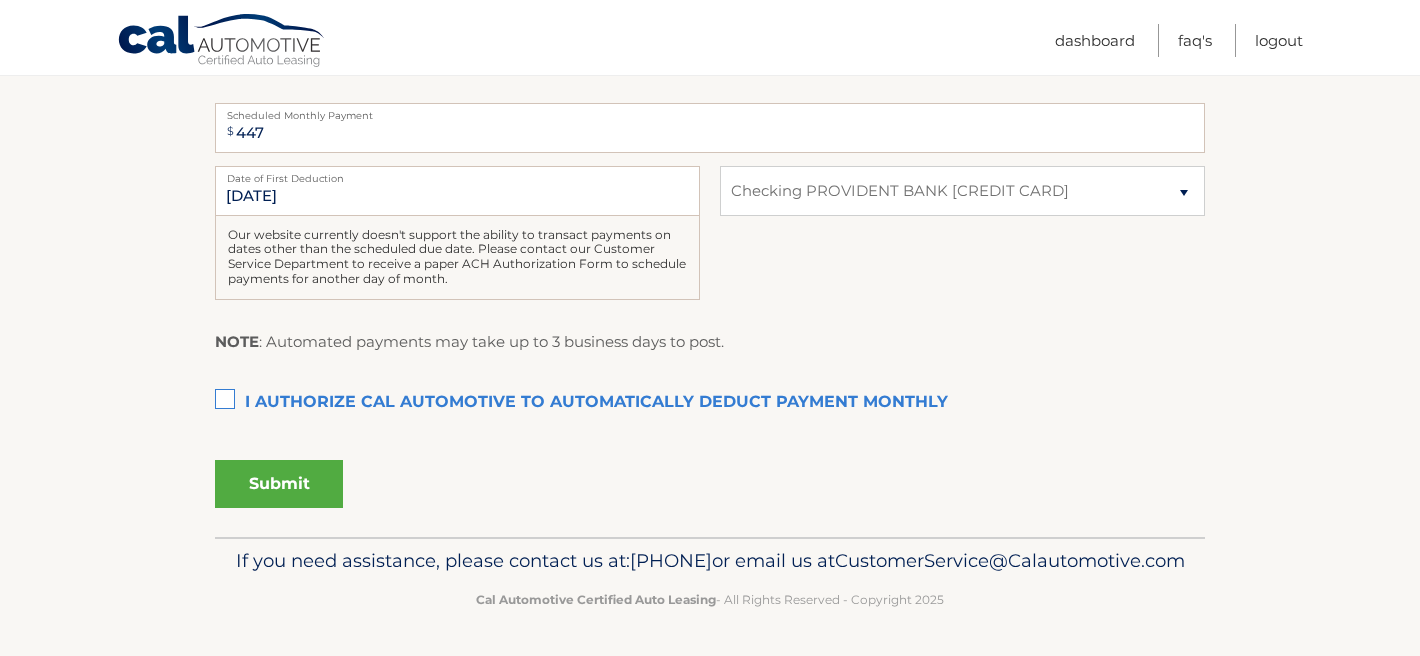 scroll, scrollTop: 475, scrollLeft: 0, axis: vertical 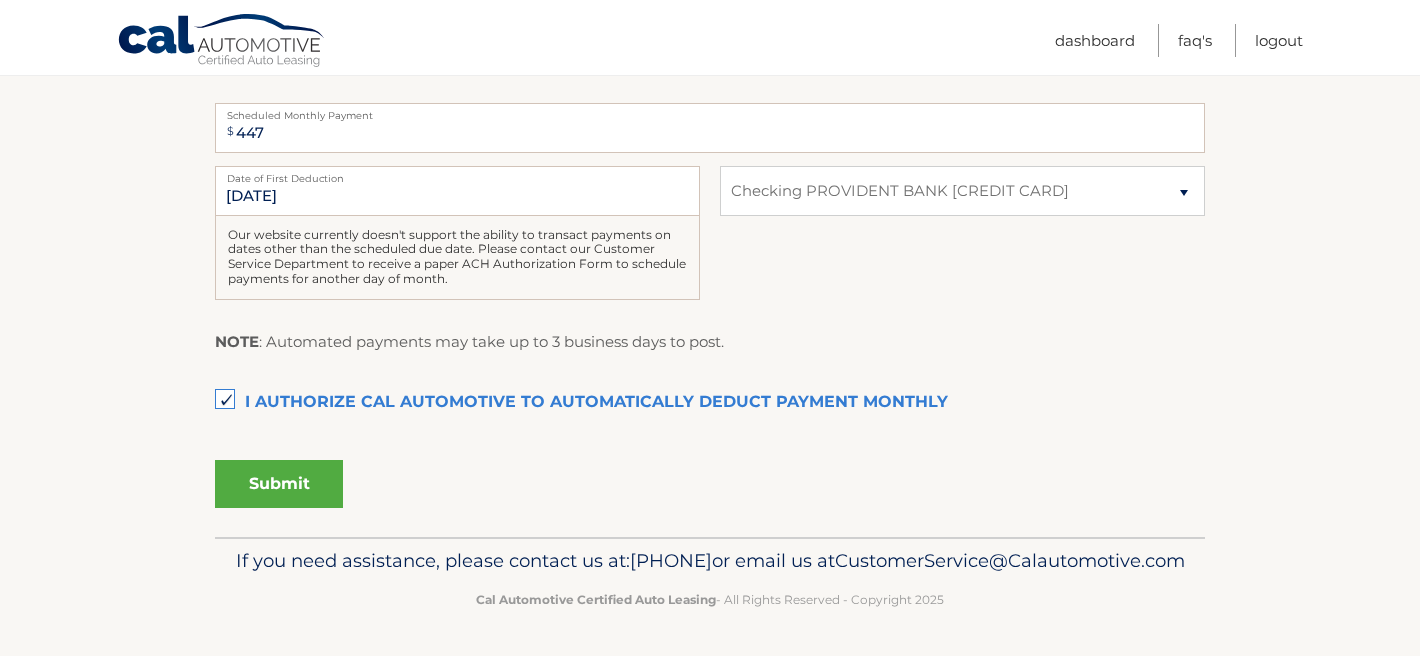 click on "Submit" at bounding box center [279, 484] 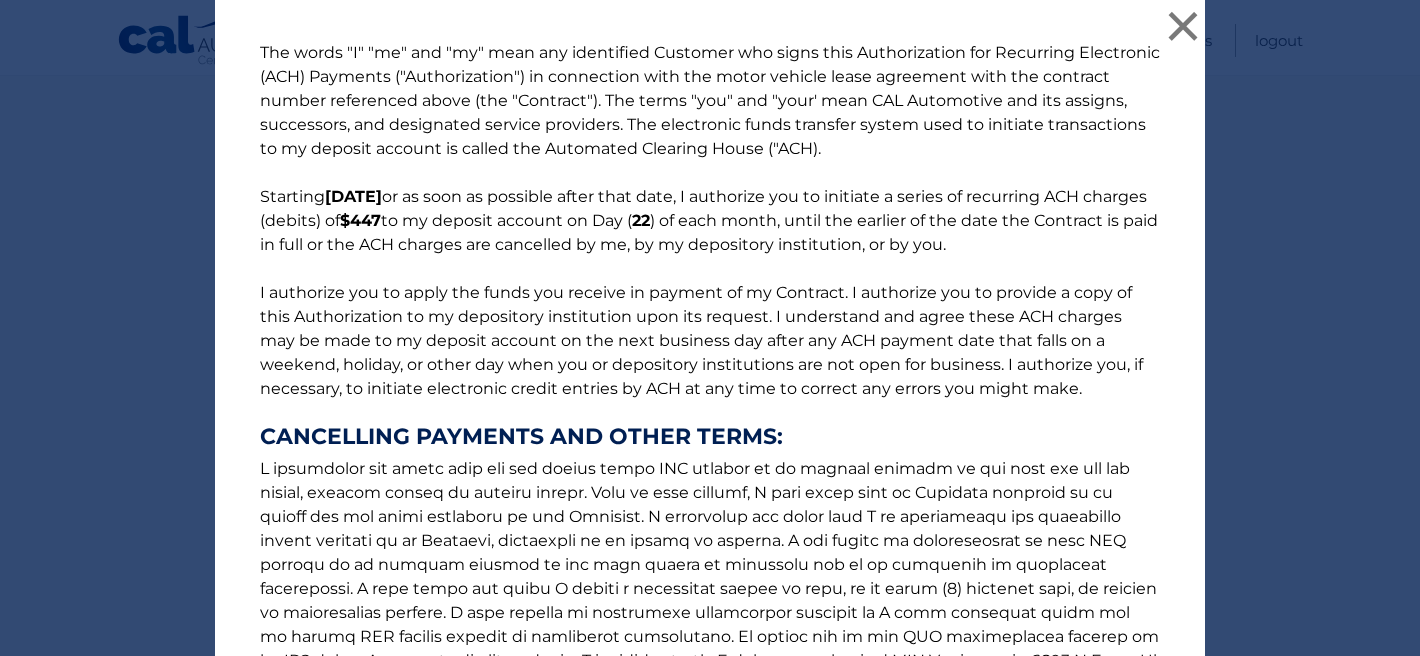scroll, scrollTop: 312, scrollLeft: 0, axis: vertical 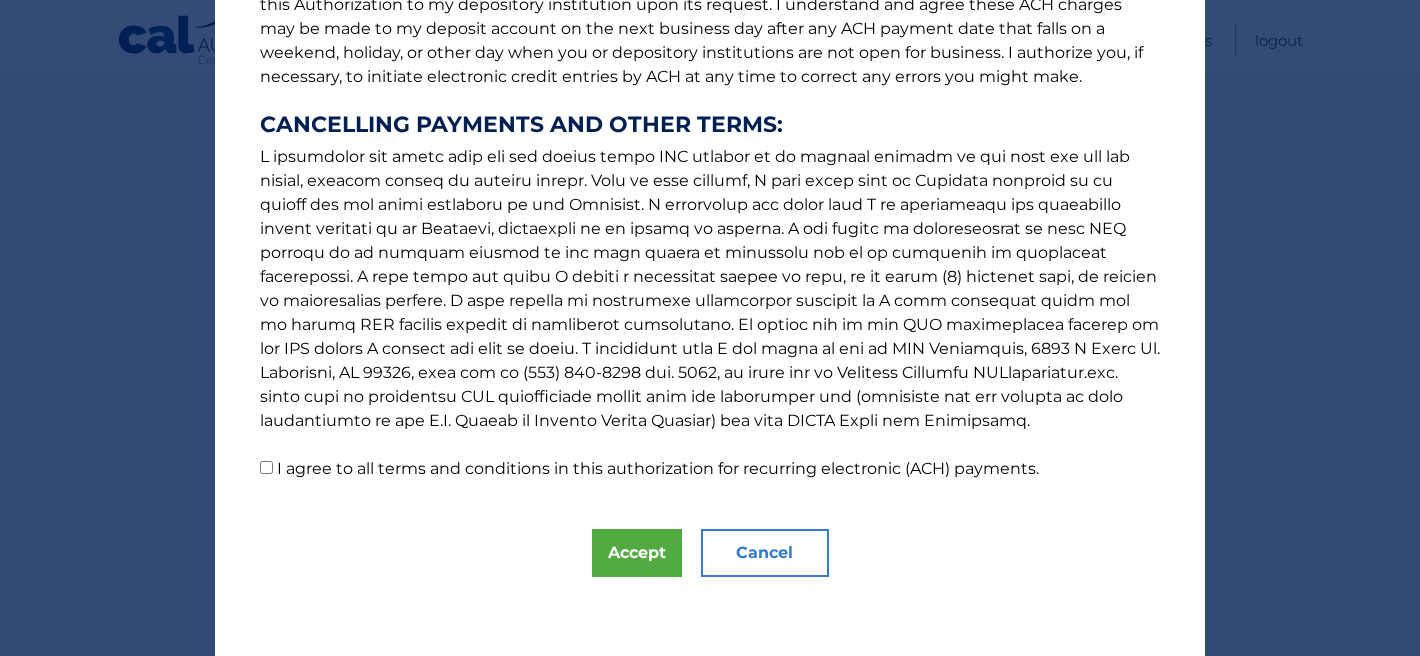 click on "The words "I" "me" and "my" mean any identified Customer who signs this Authorization for Recurring Electronic (ACH) Payments ("Authorization") in connection with the motor vehicle lease agreement with the contract number referenced above (the "Contract"). The terms "you" and "your' mean CAL Automotive and its assigns, successors, and designated service providers. The electronic funds transfer system used to initiate transactions to my deposit account is called the Automated Clearing House ("ACH).
Starting  [DATE]   or as soon as possible after that date, I authorize you to initiate a series of recurring ACH charges (debits) of  $447  to my deposit account on Day ( 22 ) of each month, until the earlier of the date the Contract is paid in full or the ACH charges are cancelled by me, by my depository institution, or by you.  CANCELLING PAYMENTS AND OTHER TERMS:" at bounding box center [710, 105] 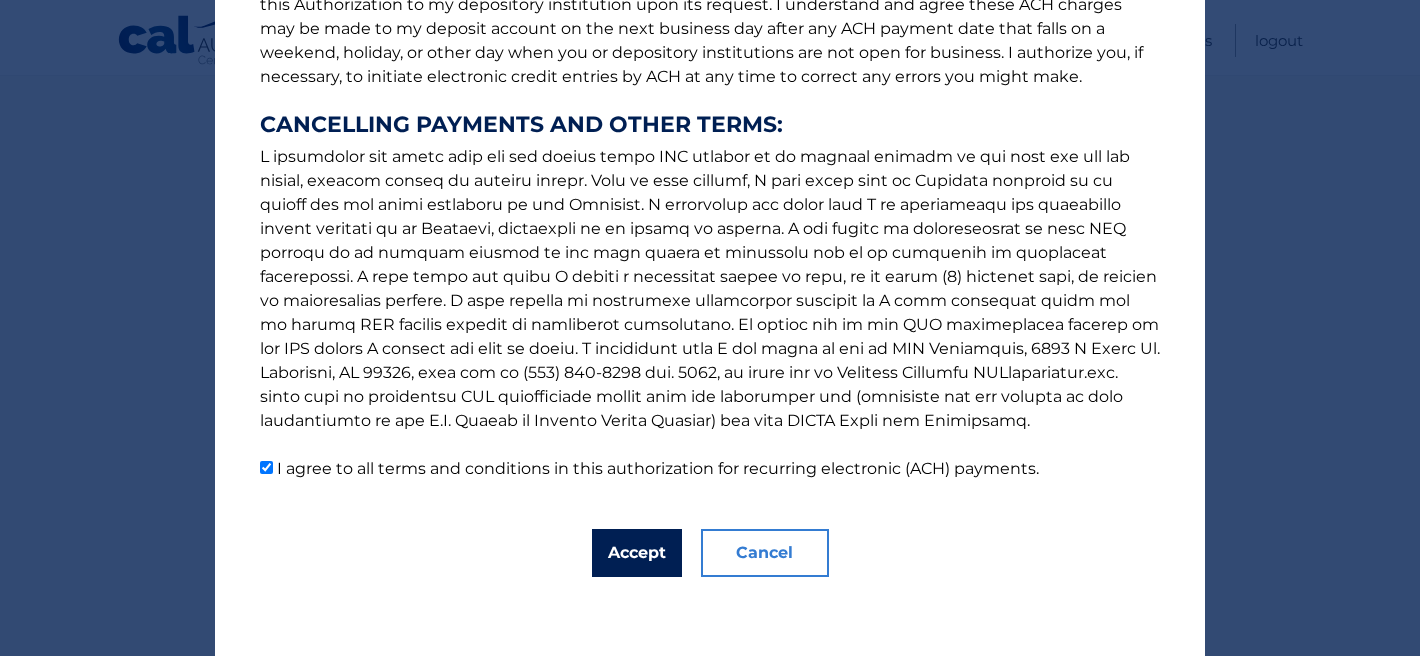 click on "Accept" at bounding box center (637, 553) 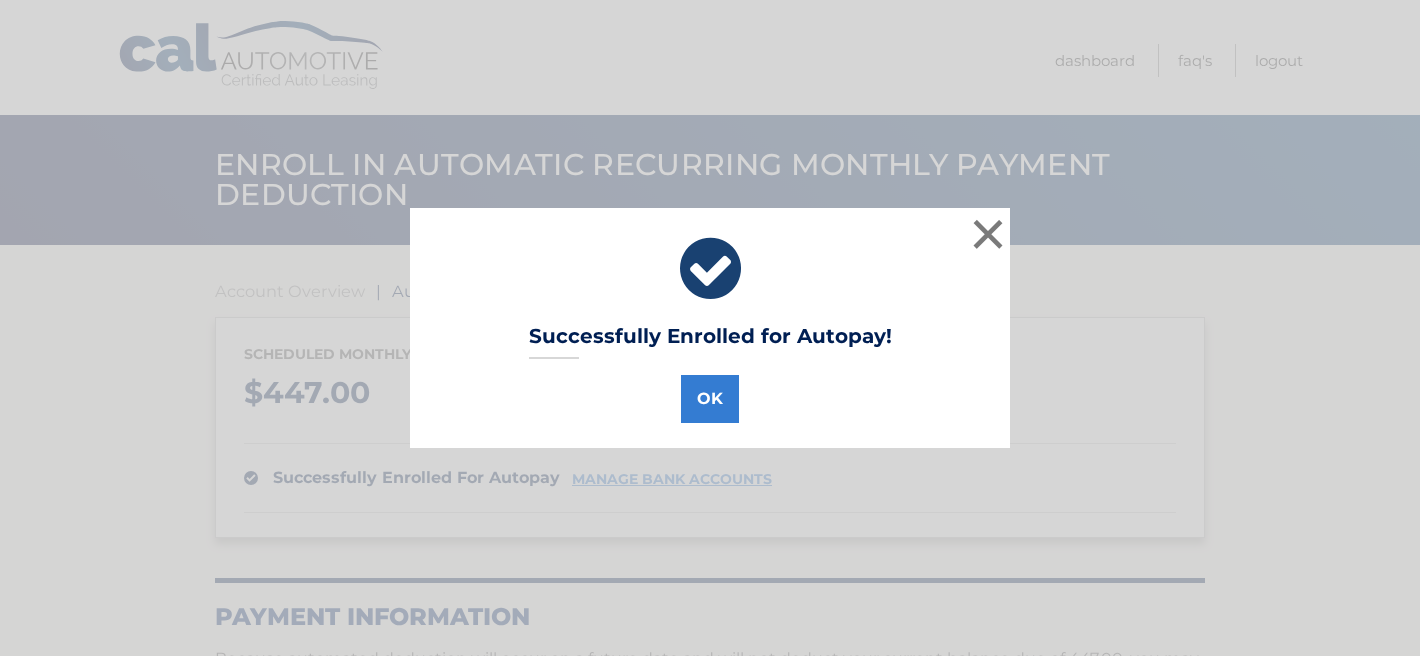 scroll, scrollTop: 0, scrollLeft: 0, axis: both 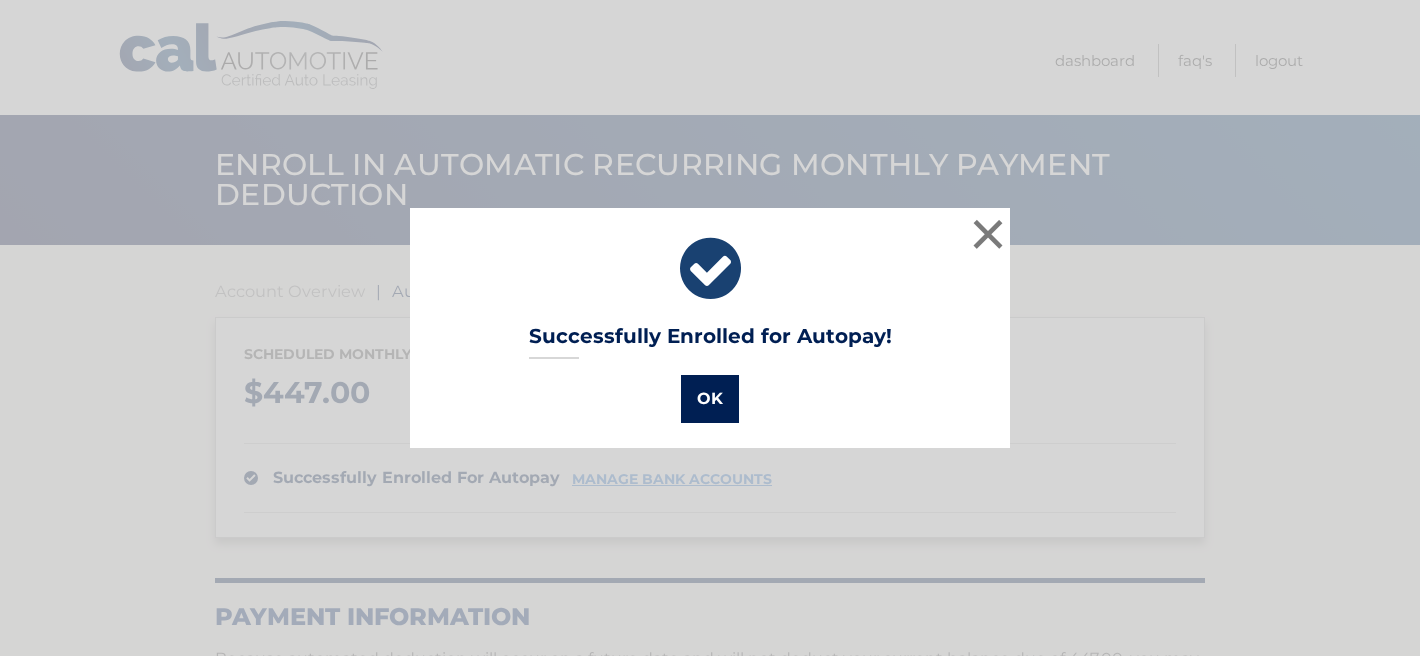 click on "OK" at bounding box center [710, 399] 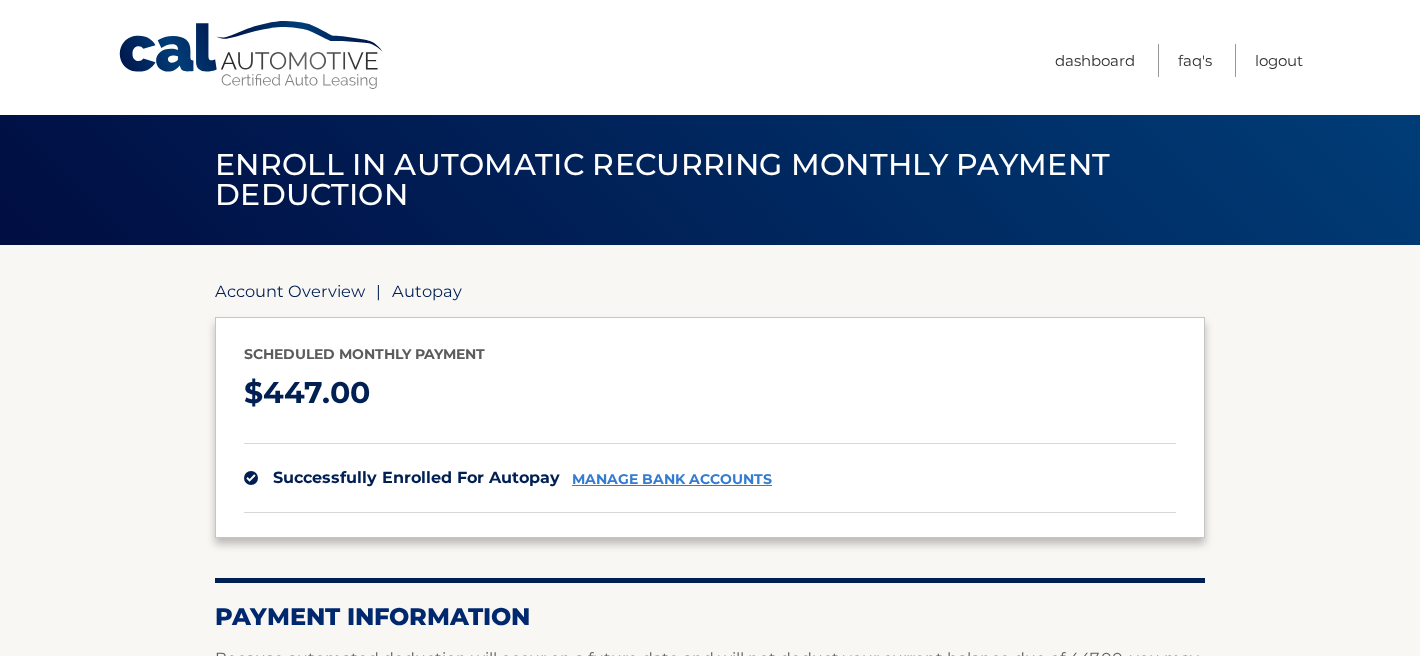 click on "Account Overview" at bounding box center [290, 291] 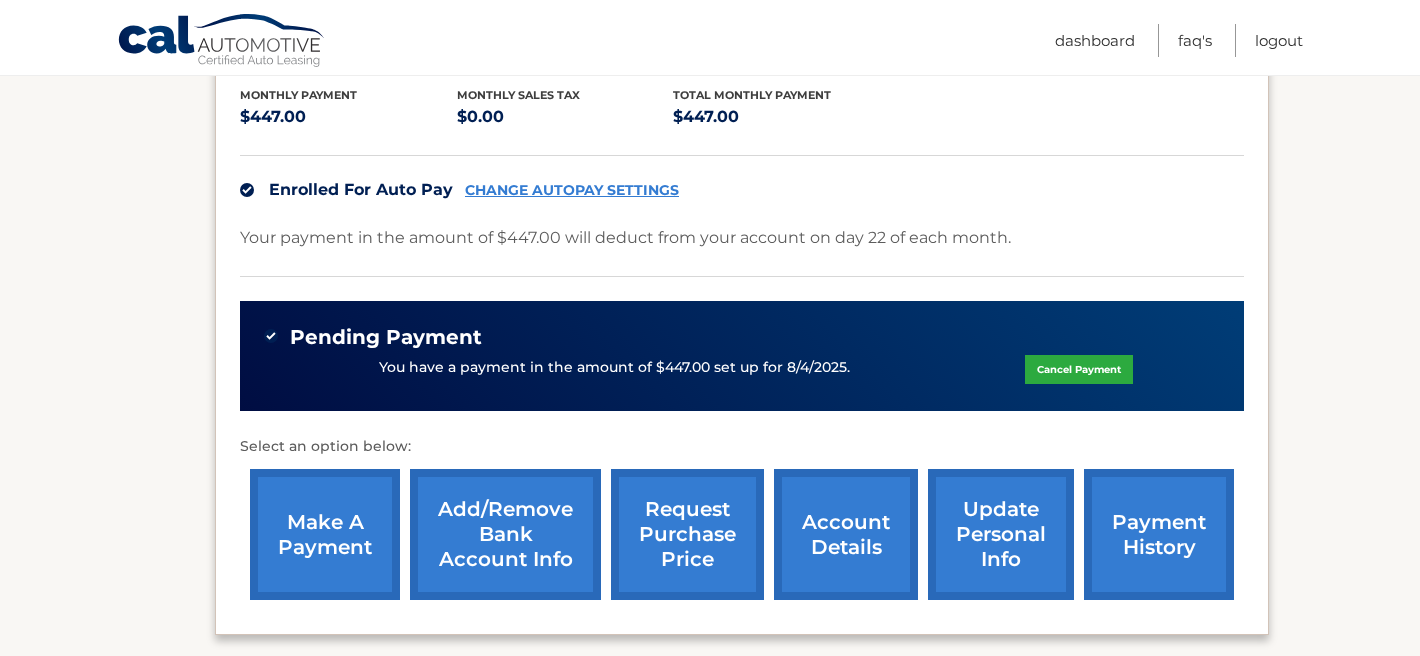 scroll, scrollTop: 419, scrollLeft: 0, axis: vertical 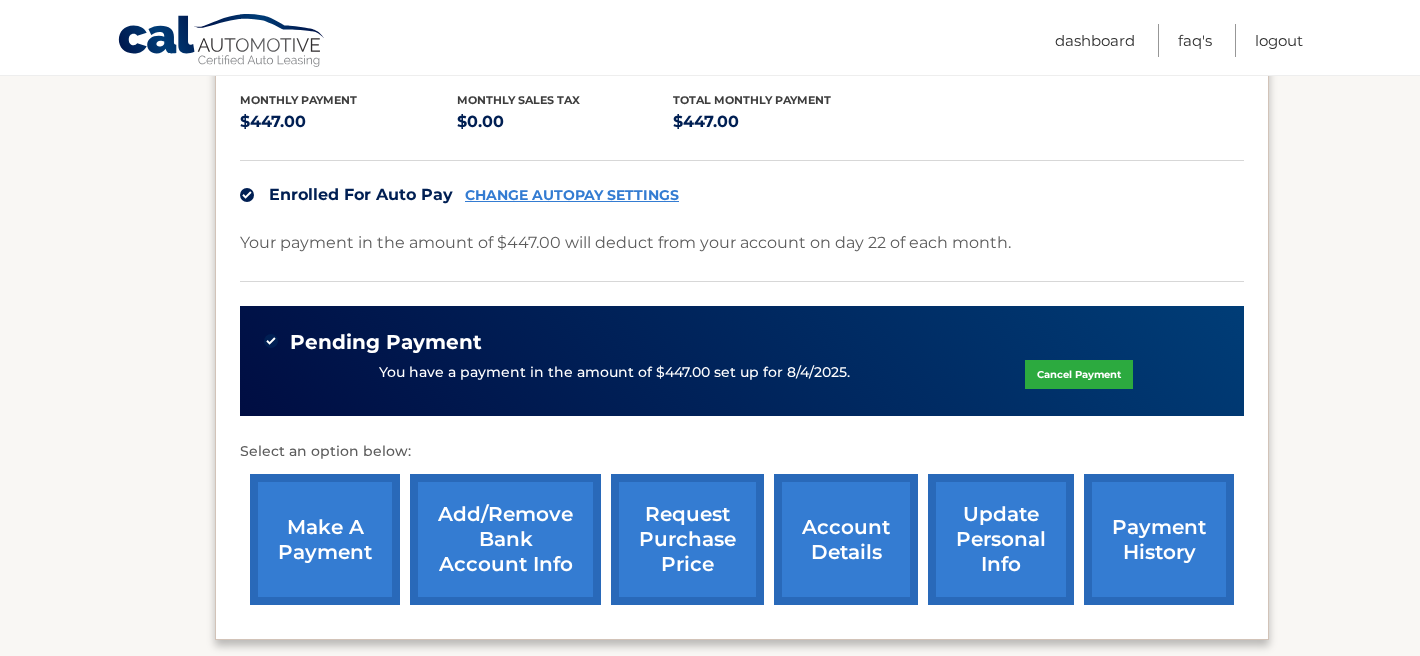 click on "You have a payment in the amount of $447.00 set up for 8/4/2025." at bounding box center [614, 373] 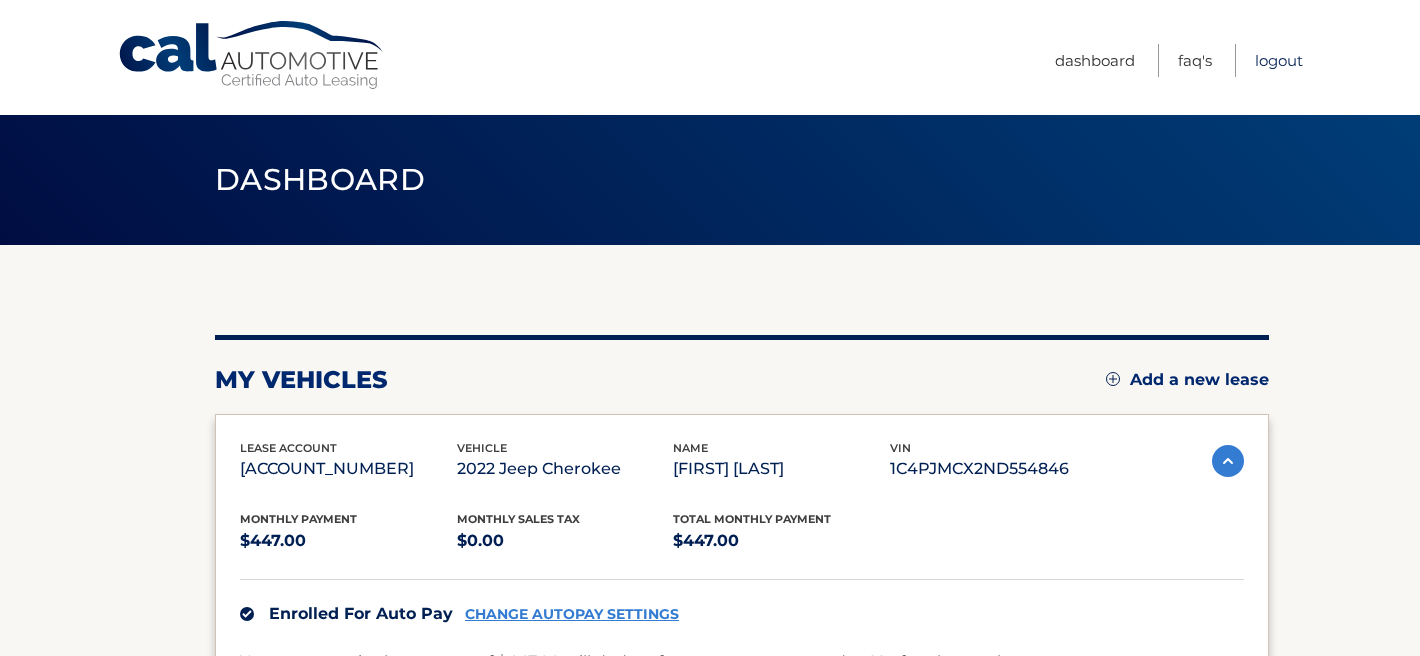 click on "Logout" at bounding box center (1279, 60) 